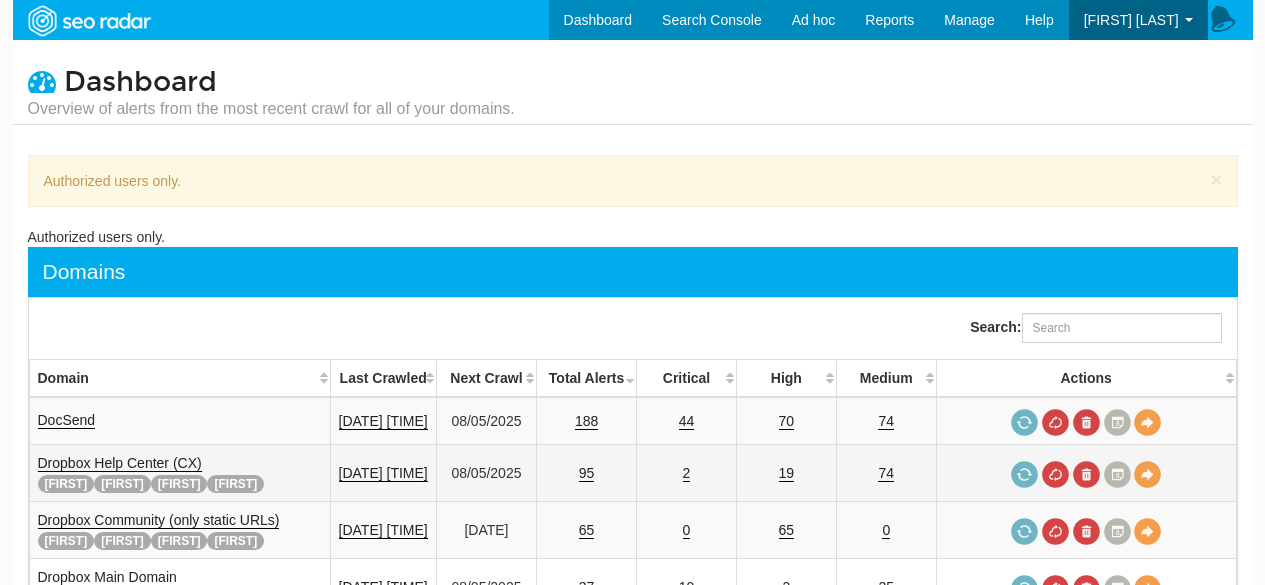 scroll, scrollTop: 0, scrollLeft: 0, axis: both 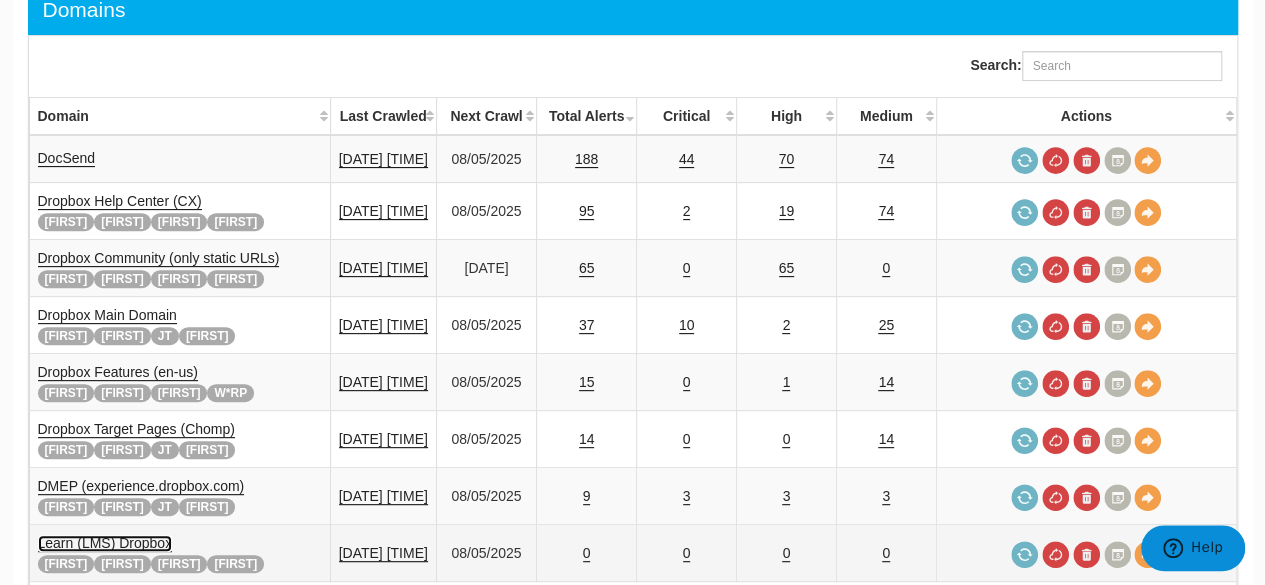 click on "Learn (LMS) Dropbox" at bounding box center [105, 543] 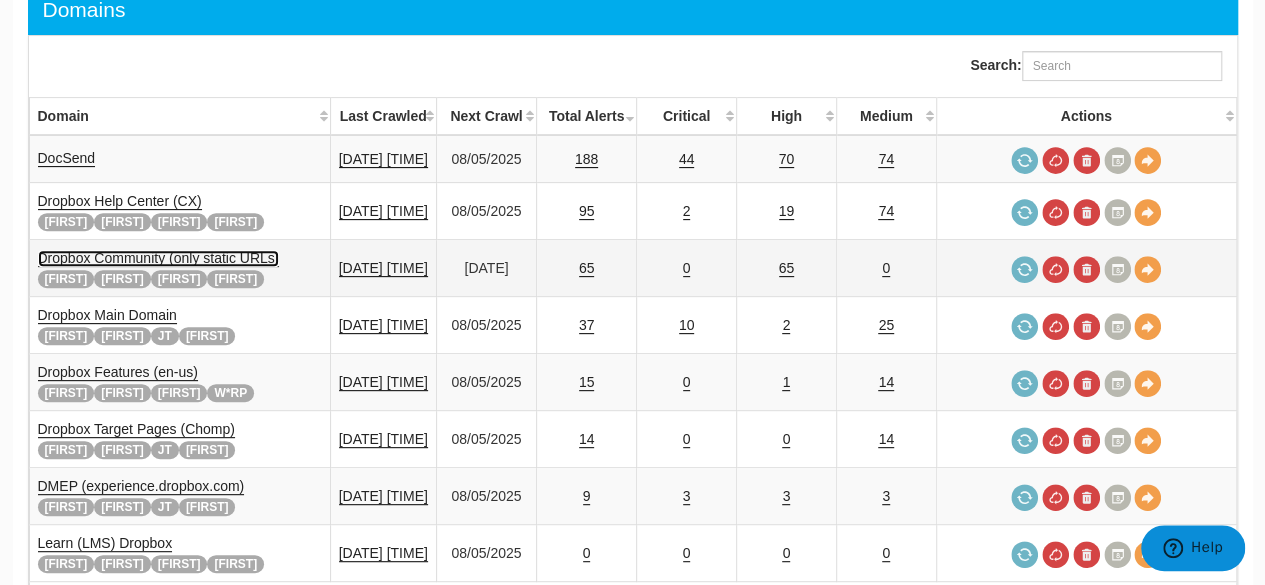 click on "Dropbox Community (only static URLs)" at bounding box center (159, 258) 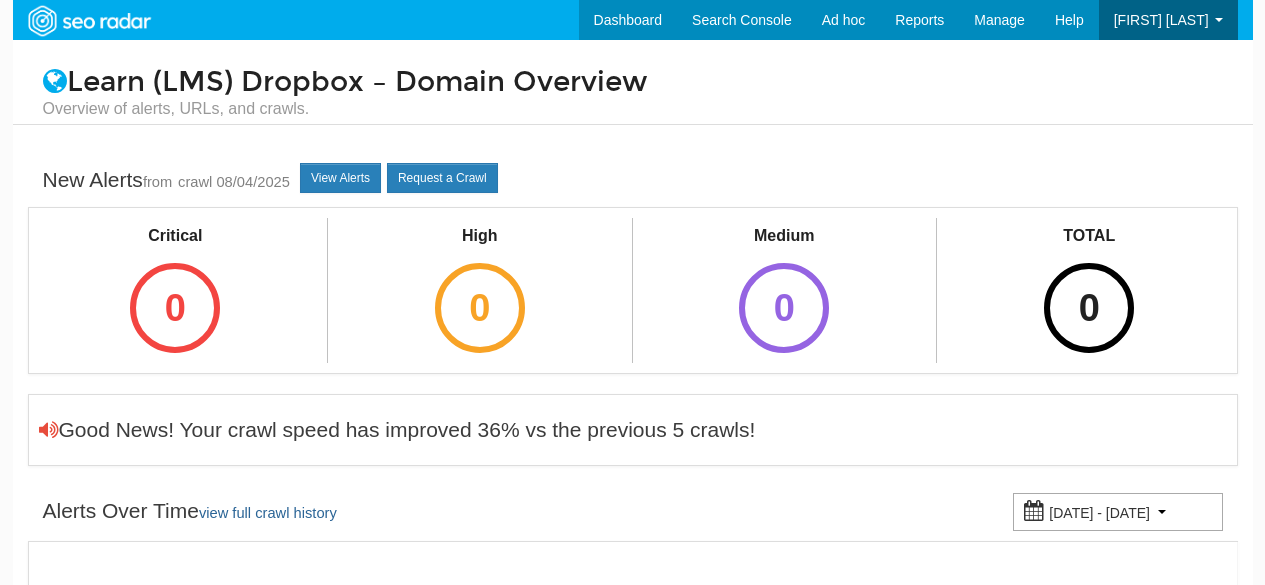 scroll, scrollTop: 0, scrollLeft: 0, axis: both 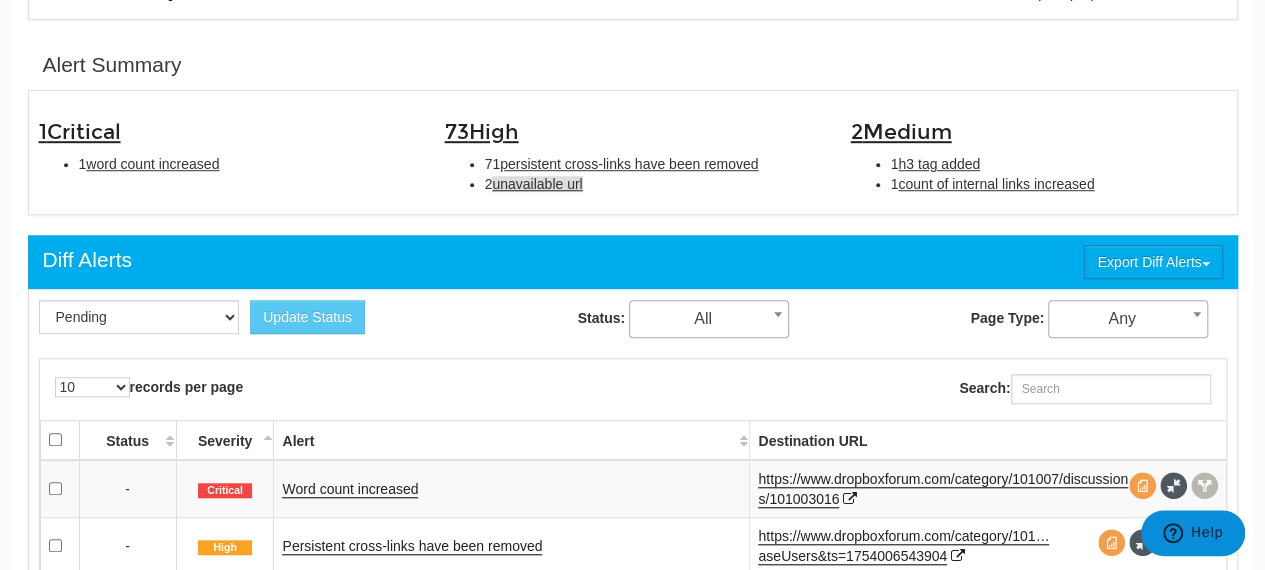 click on "unavailable url" at bounding box center [537, 184] 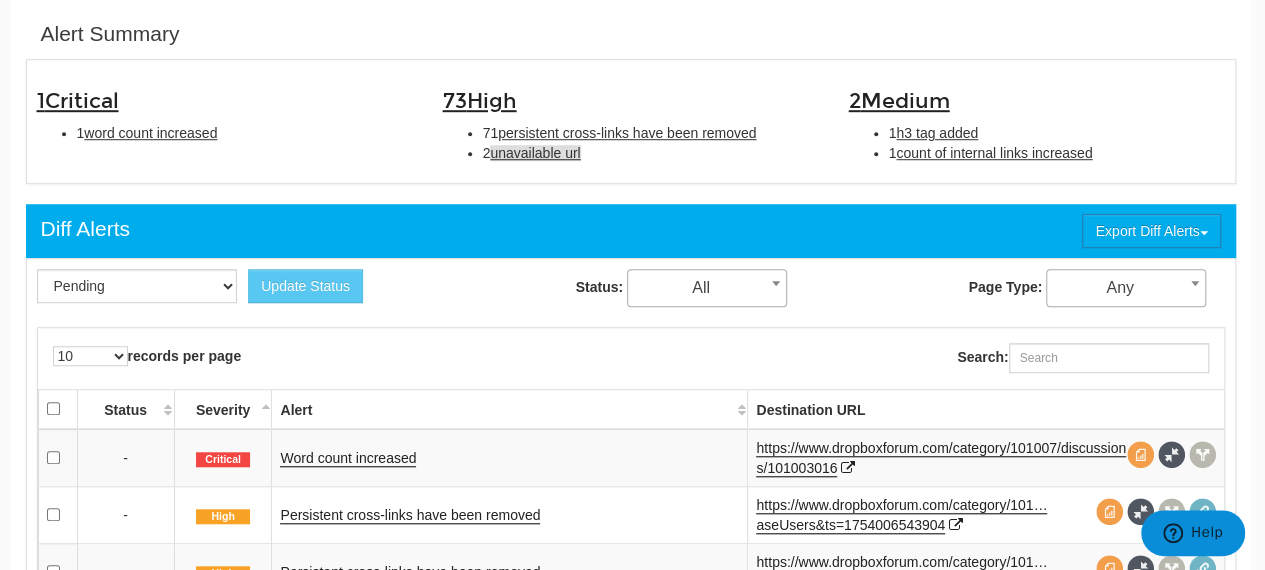 scroll, scrollTop: 648, scrollLeft: 2, axis: both 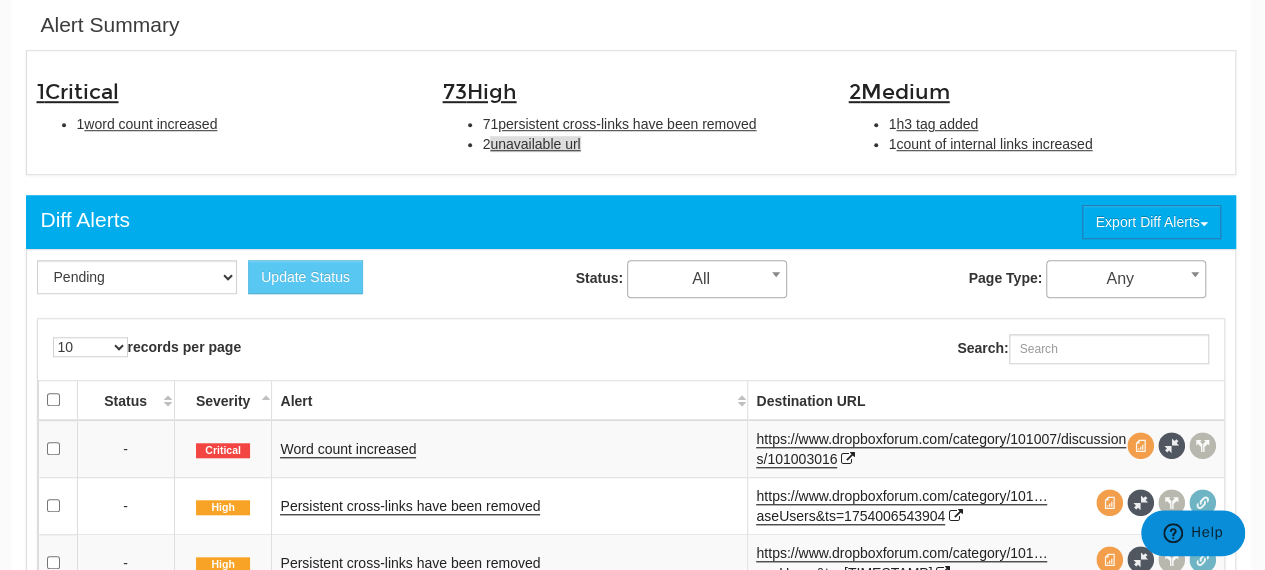click on "unavailable url" at bounding box center (535, 144) 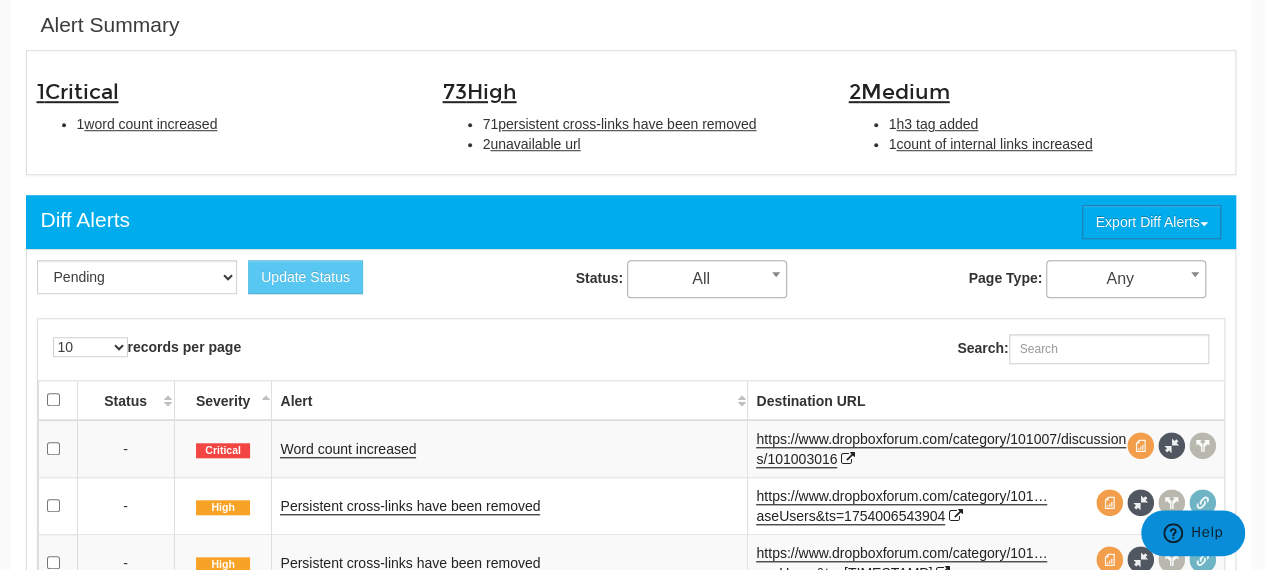 scroll, scrollTop: 149, scrollLeft: 2, axis: both 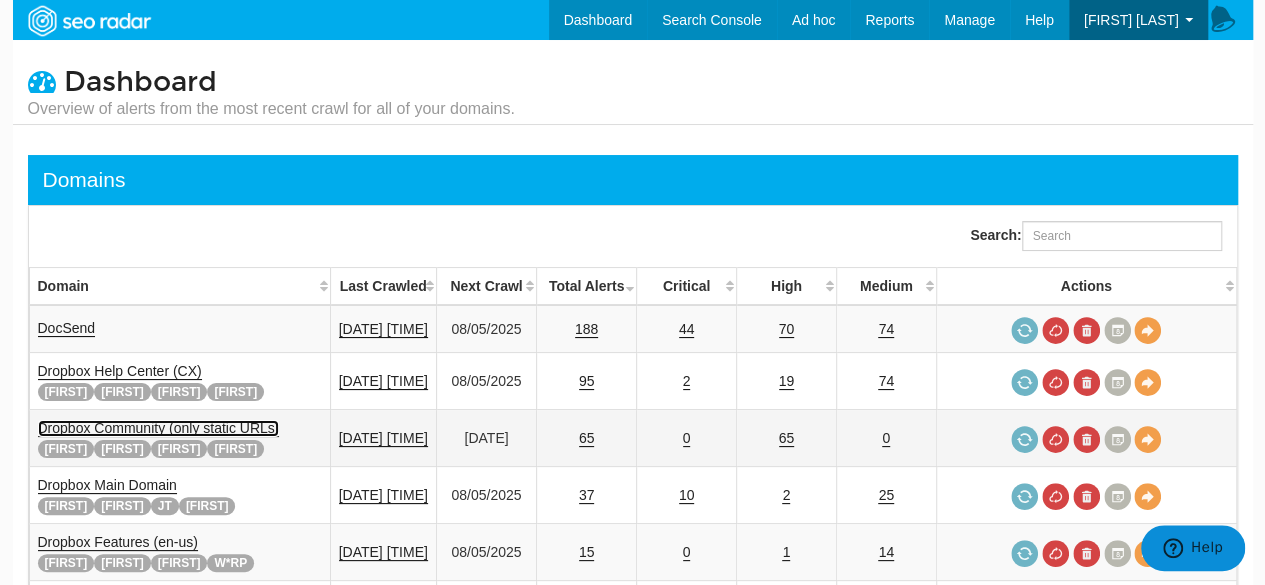 click on "Dropbox Community (only static URLs)" at bounding box center (159, 428) 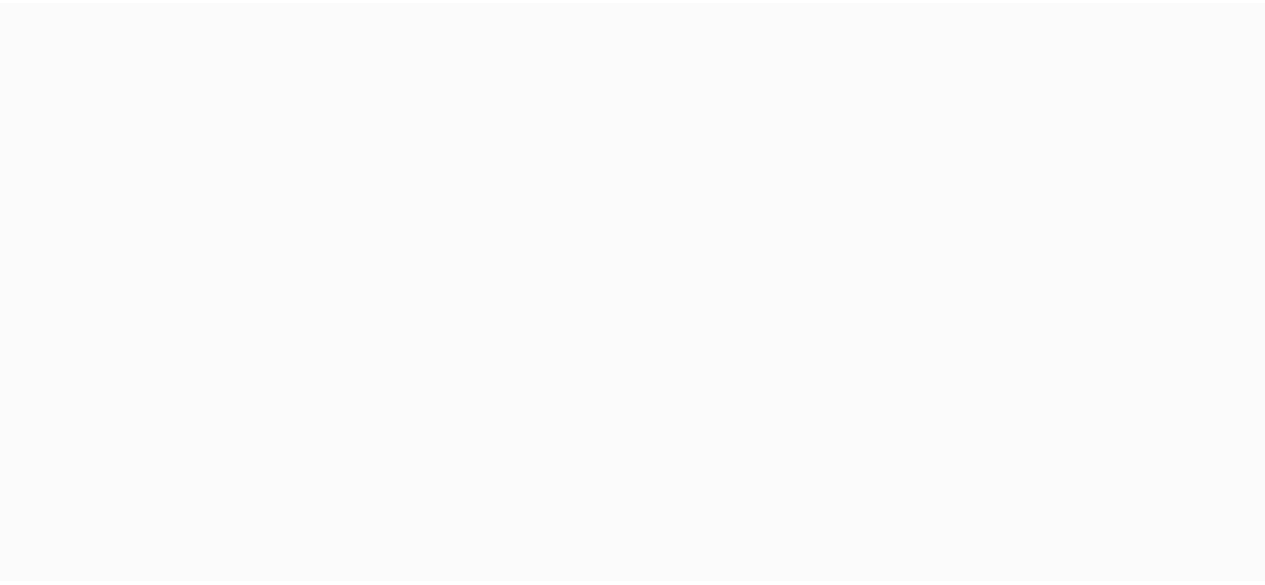 scroll, scrollTop: 0, scrollLeft: 0, axis: both 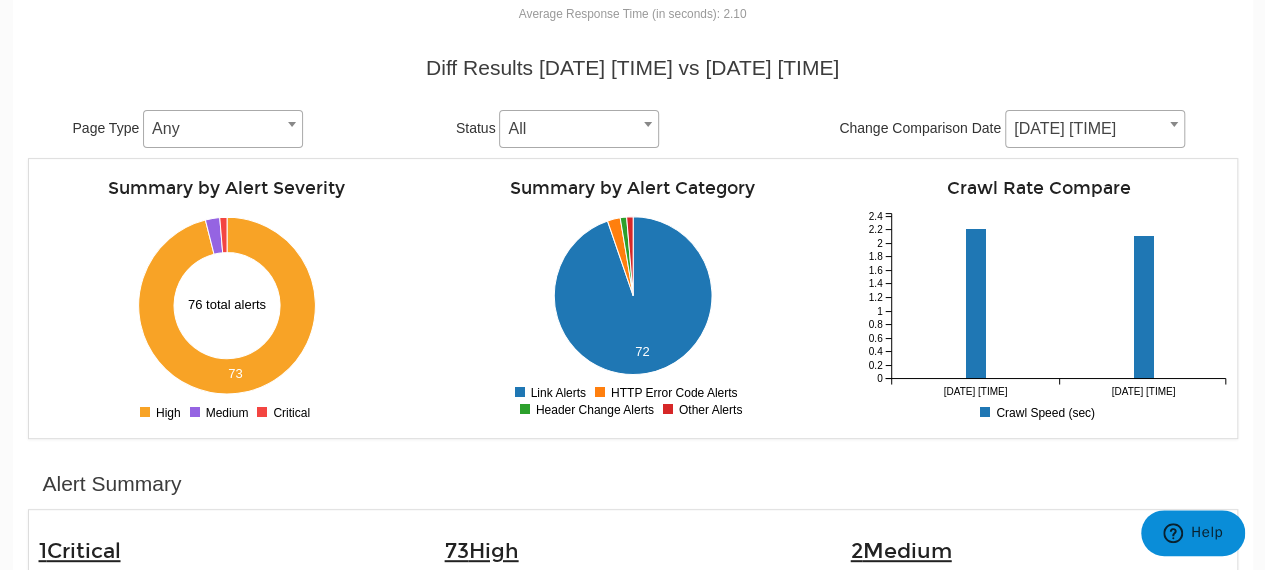 click on "[DATE] [TIME]" at bounding box center [1095, 129] 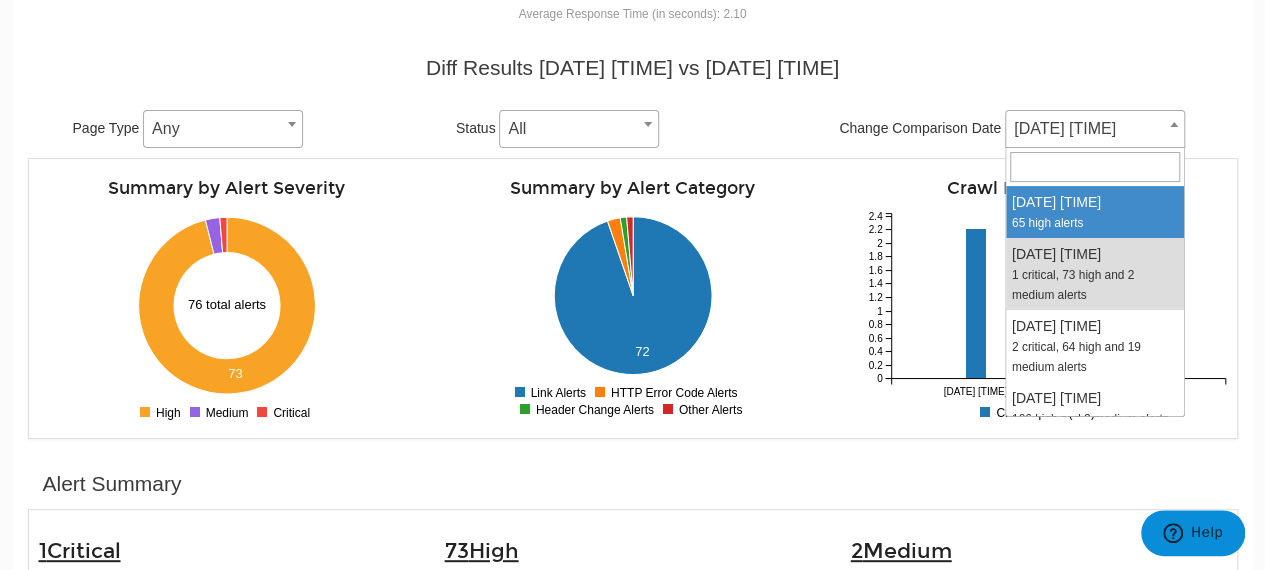 select on "2006922" 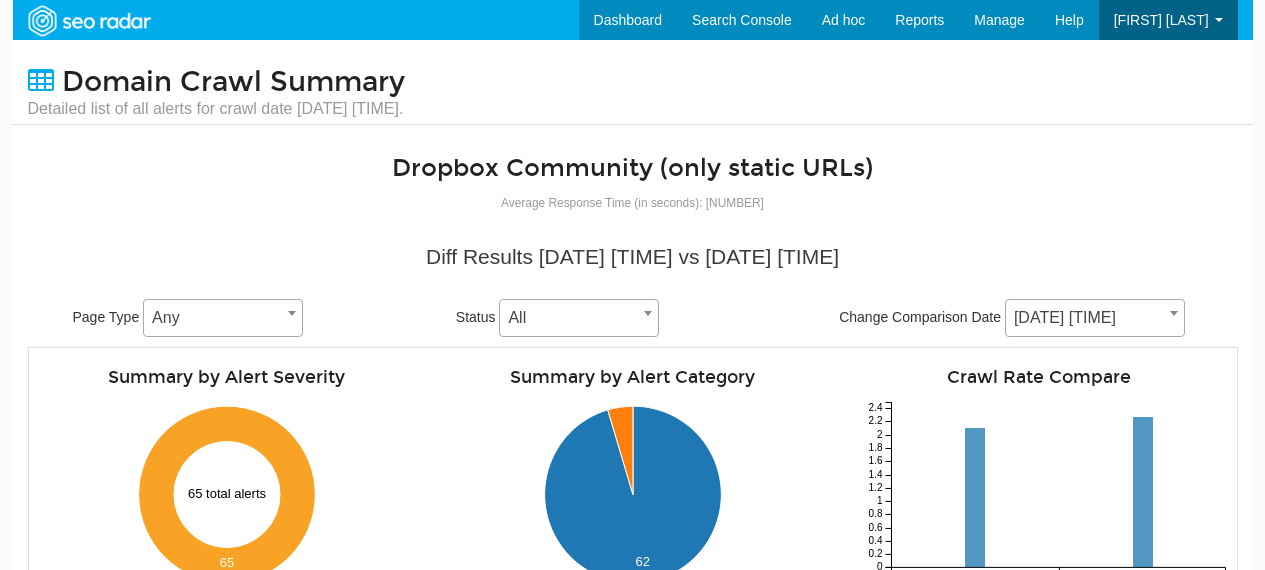 scroll, scrollTop: 0, scrollLeft: 0, axis: both 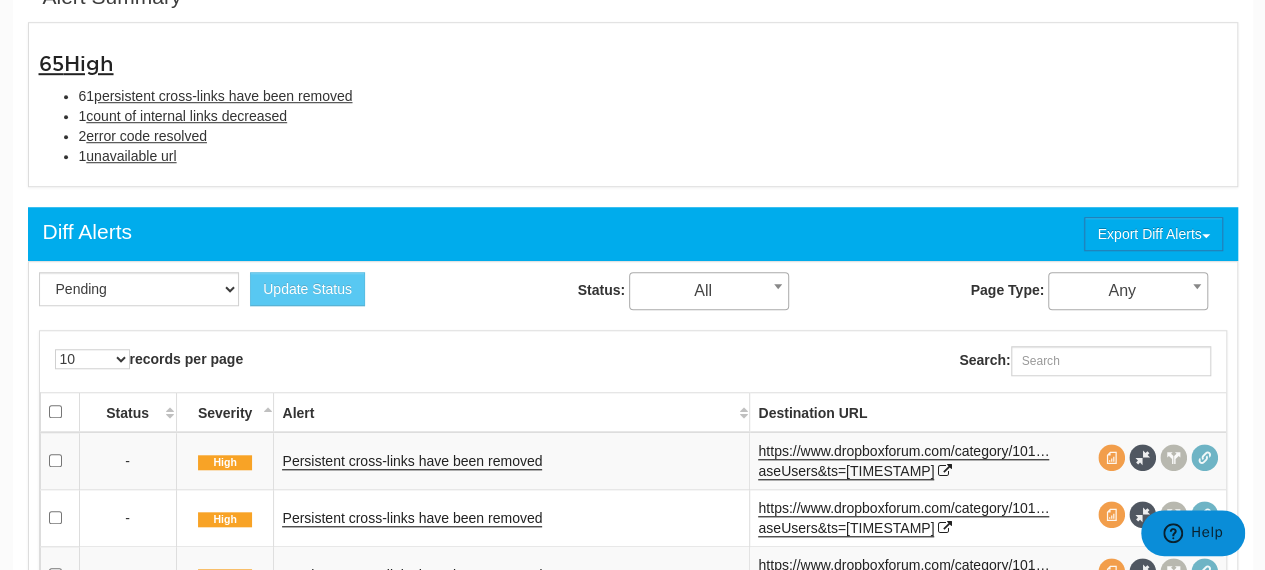 click on "[NUMBER] High
[NUMBER] persistent cross-links have been removed
[NUMBER] count of internal links decreased
[NUMBER] error code resolved
[NUMBER] unavailable url" at bounding box center (633, 104) 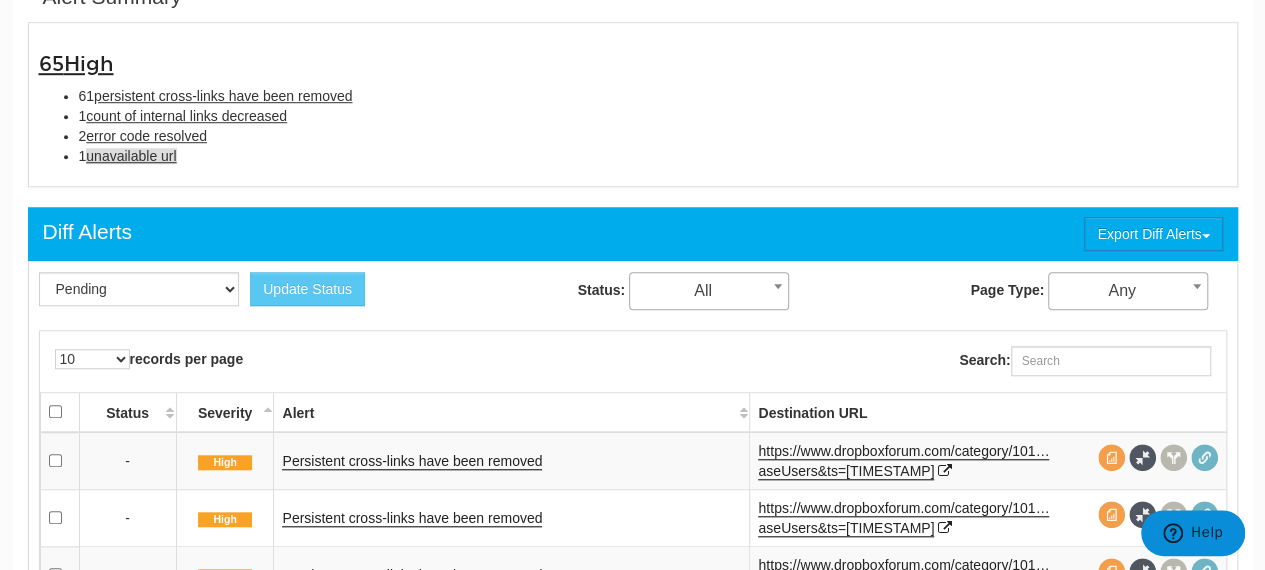 click on "unavailable url" at bounding box center (131, 156) 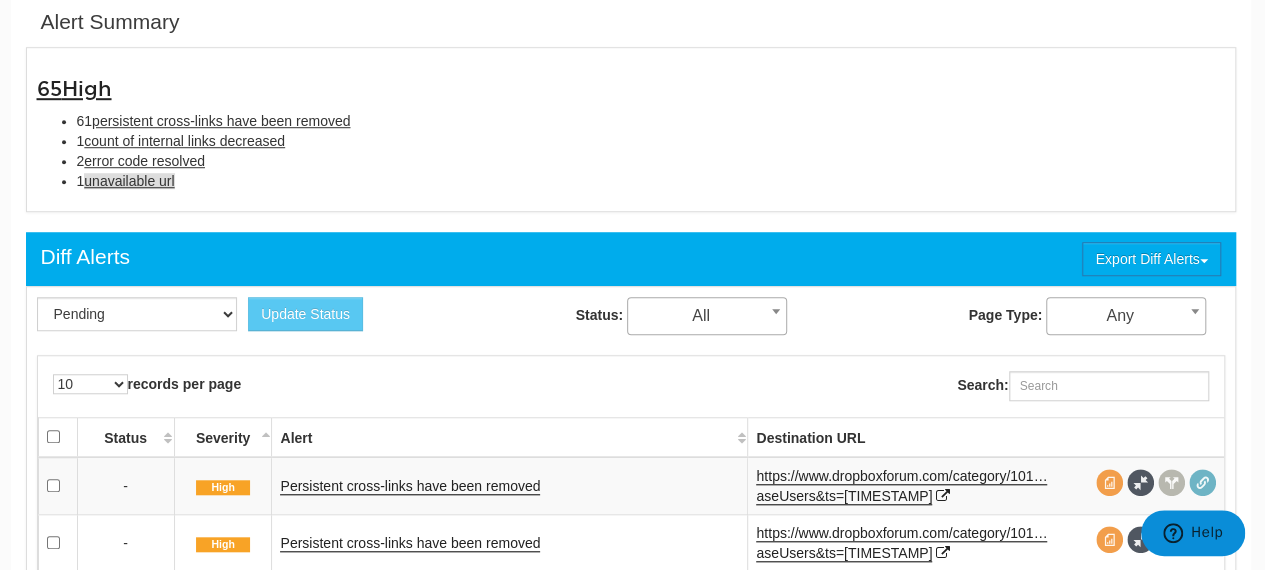 scroll, scrollTop: 648, scrollLeft: 2, axis: both 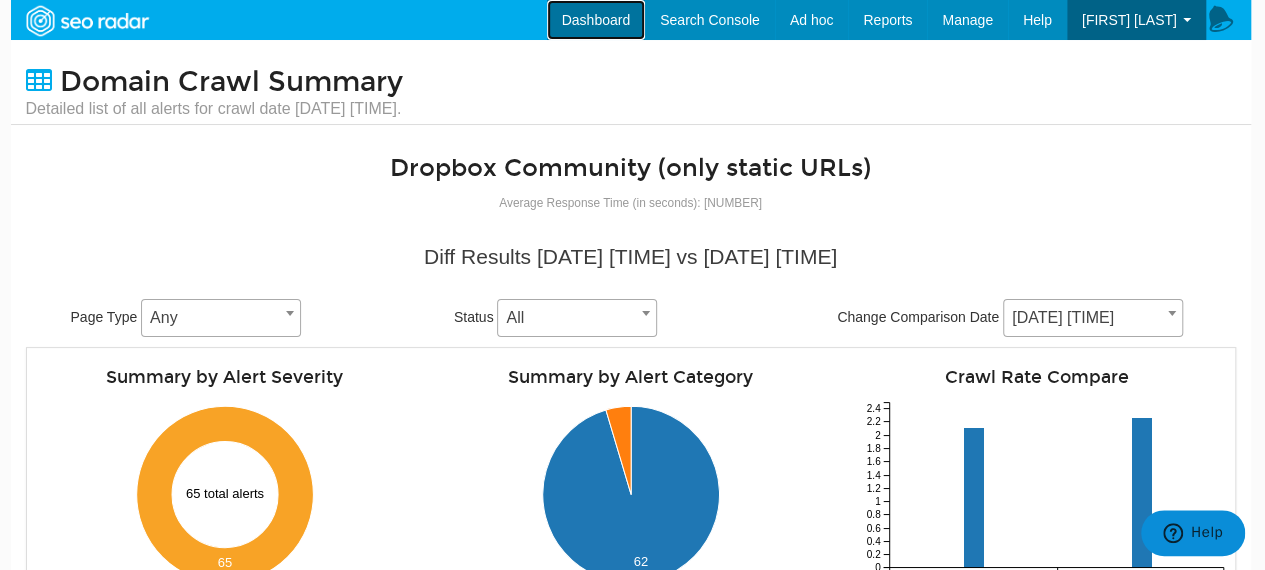 click on "Dashboard" at bounding box center (596, 20) 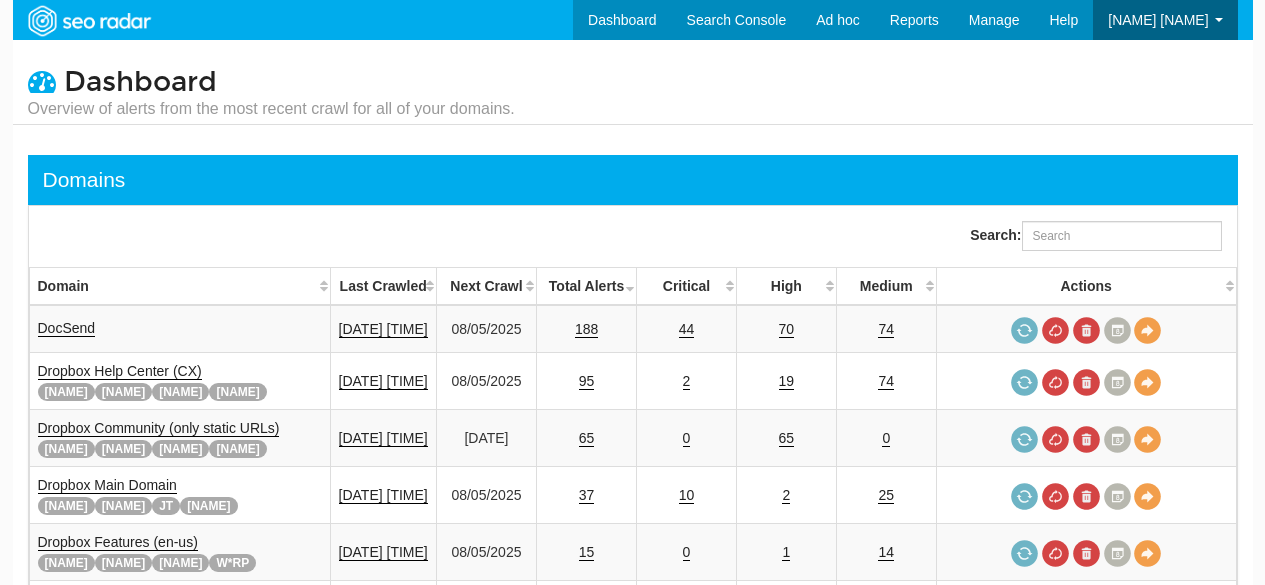 scroll, scrollTop: 0, scrollLeft: 0, axis: both 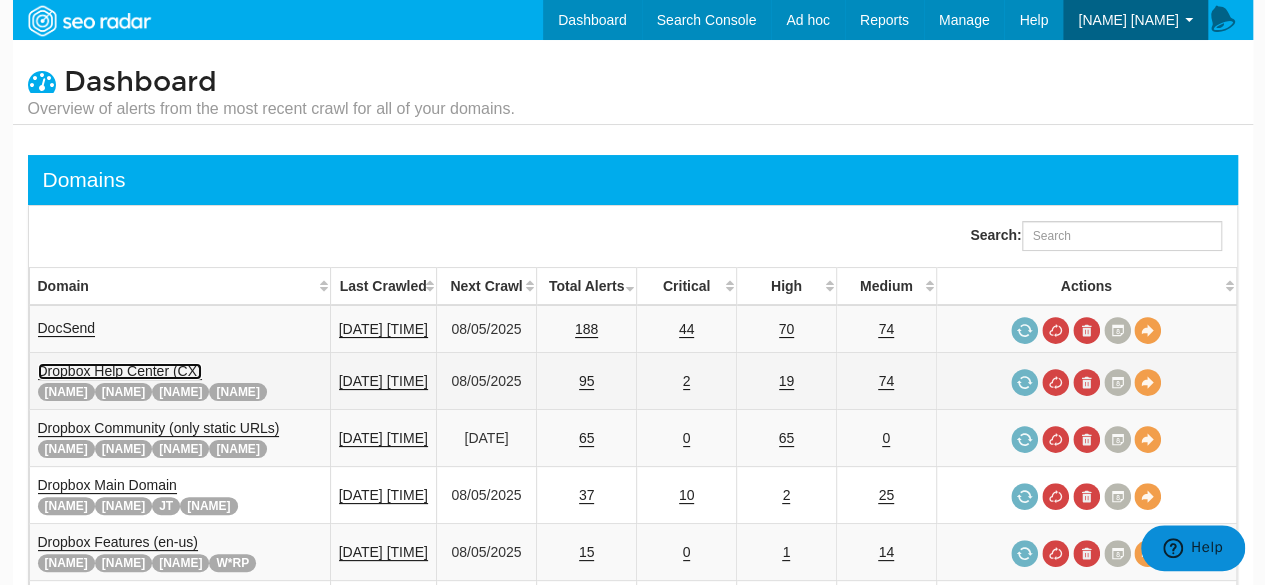 click on "Dropbox Help Center (CX)" at bounding box center (120, 371) 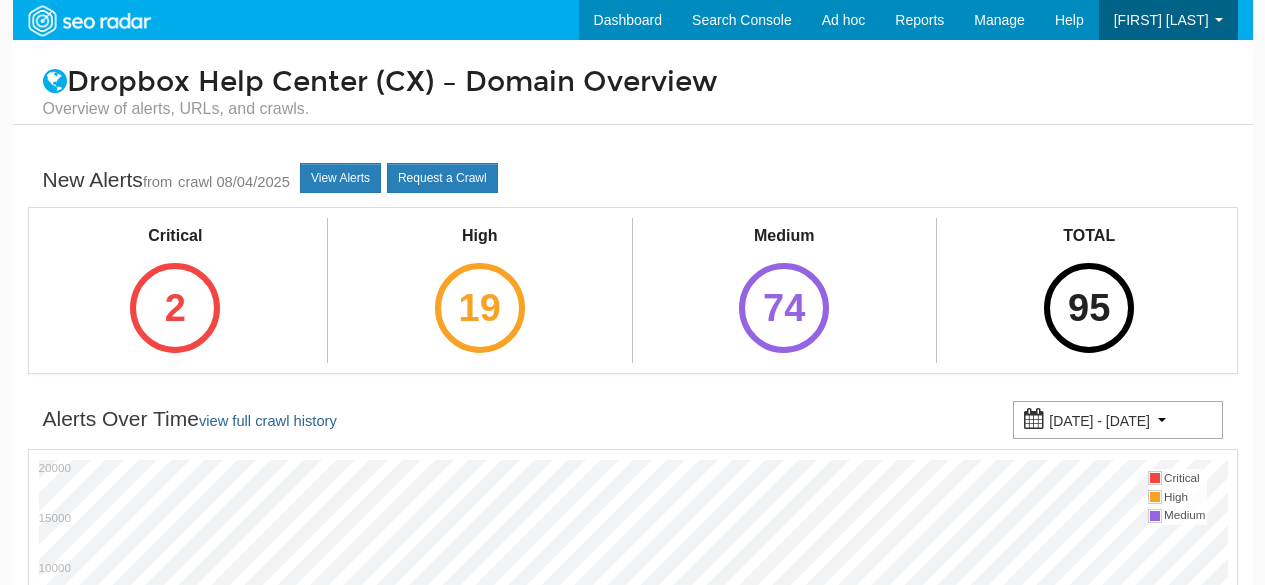 scroll, scrollTop: 0, scrollLeft: 0, axis: both 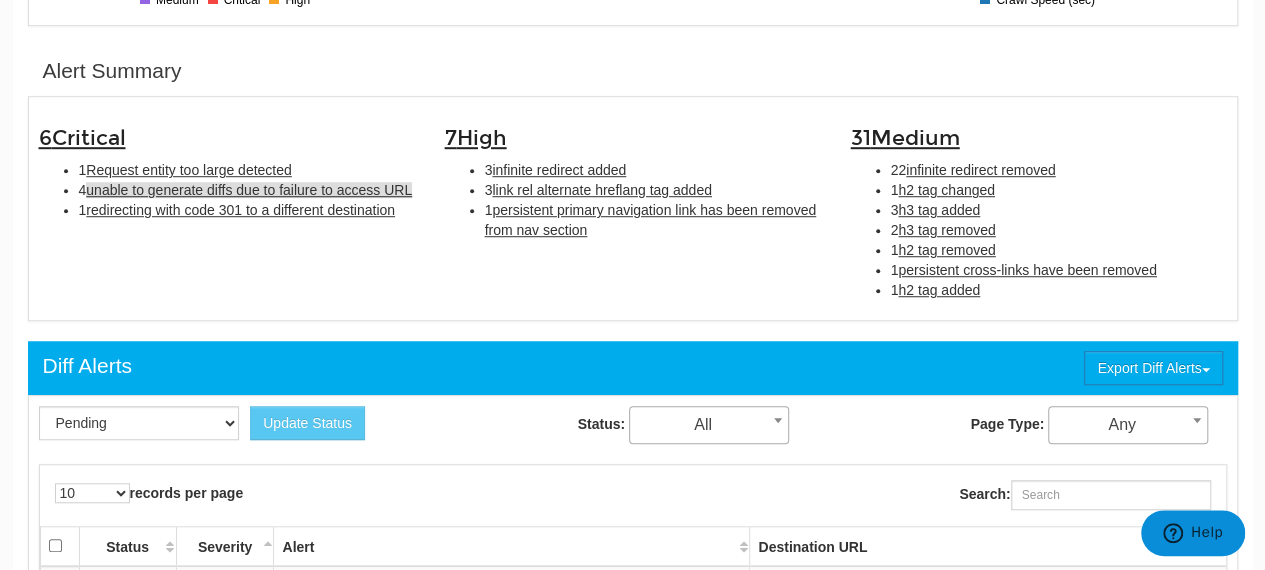 click on "unable to generate diffs due to failure to access URL" at bounding box center (249, 190) 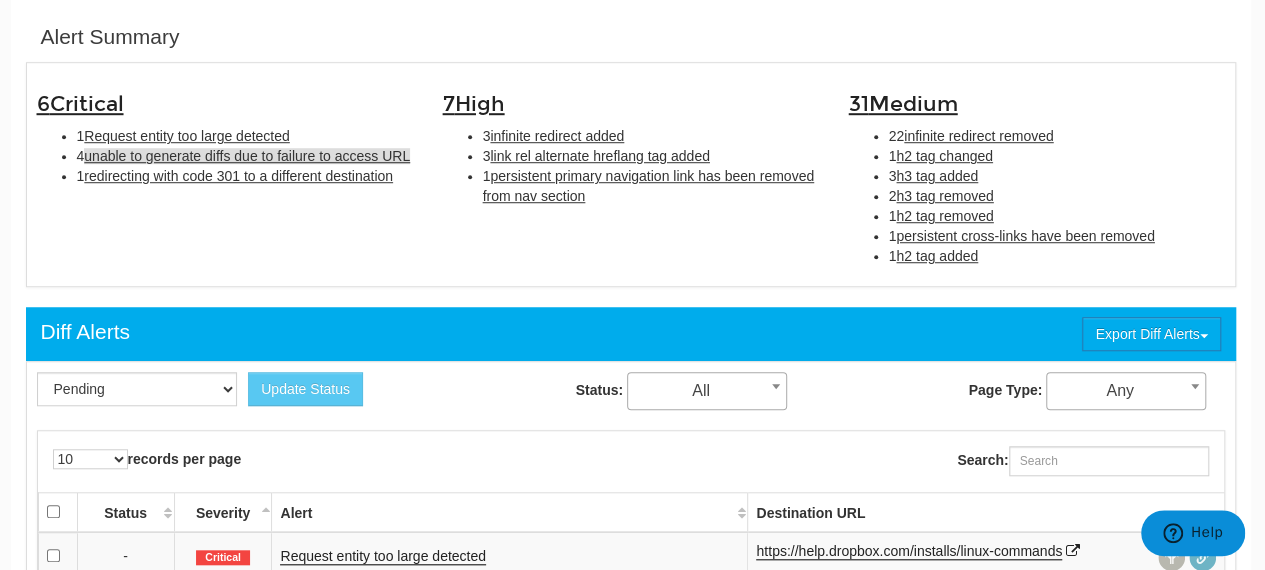 scroll, scrollTop: 648, scrollLeft: 2, axis: both 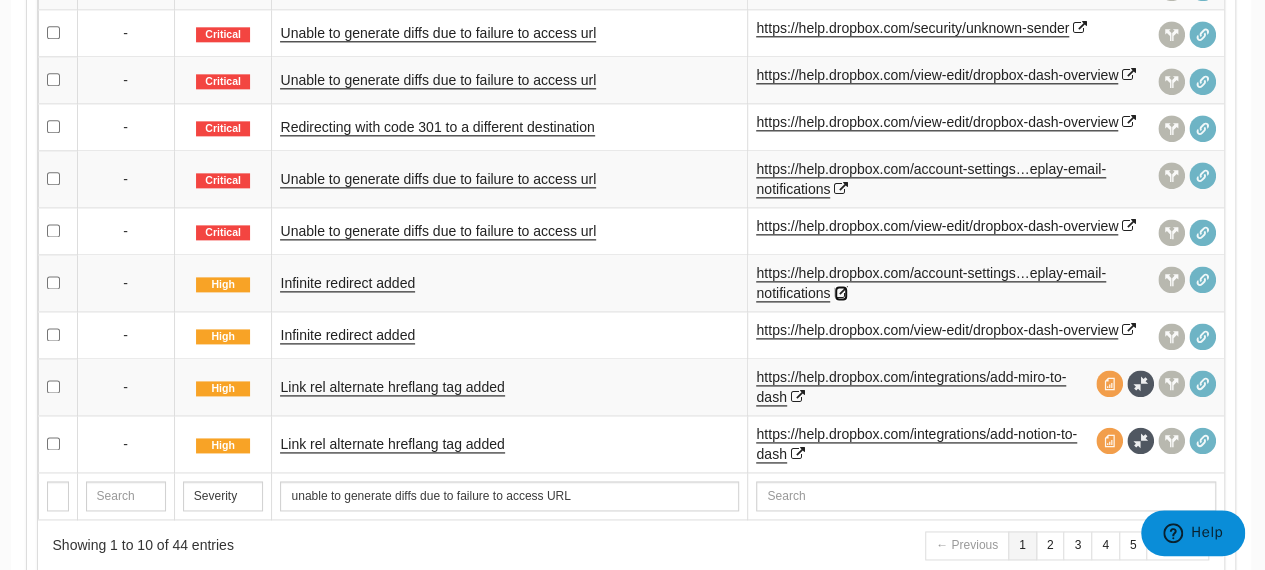 click at bounding box center (841, 293) 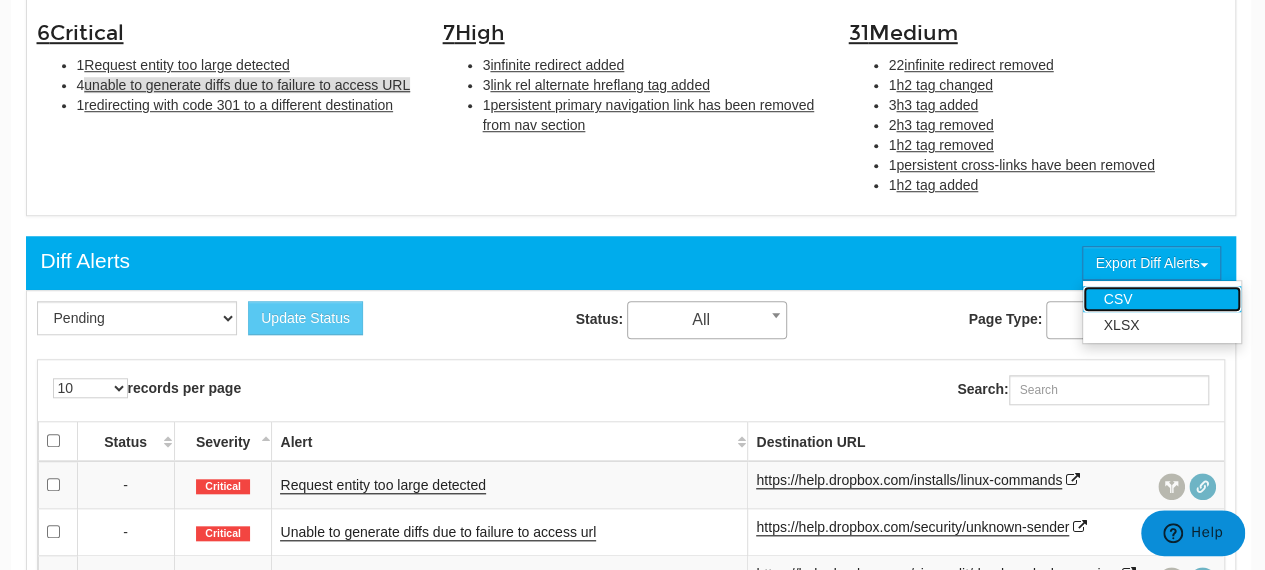click on "CSV" at bounding box center [1162, 299] 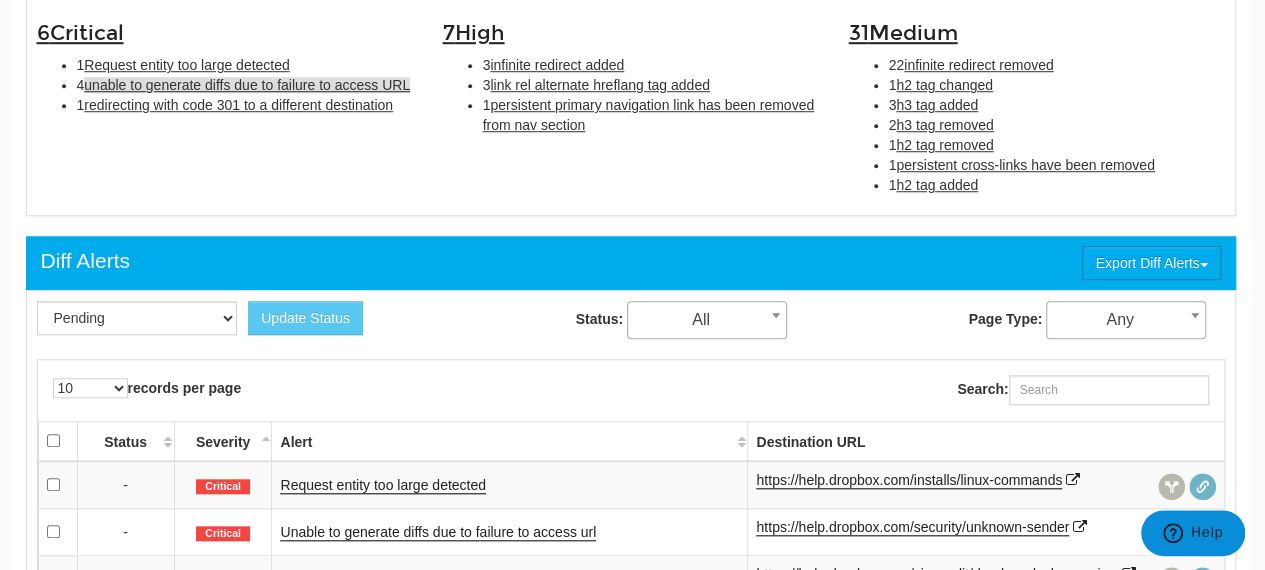 click on "unable to generate diffs due to failure to access URL" at bounding box center [247, 85] 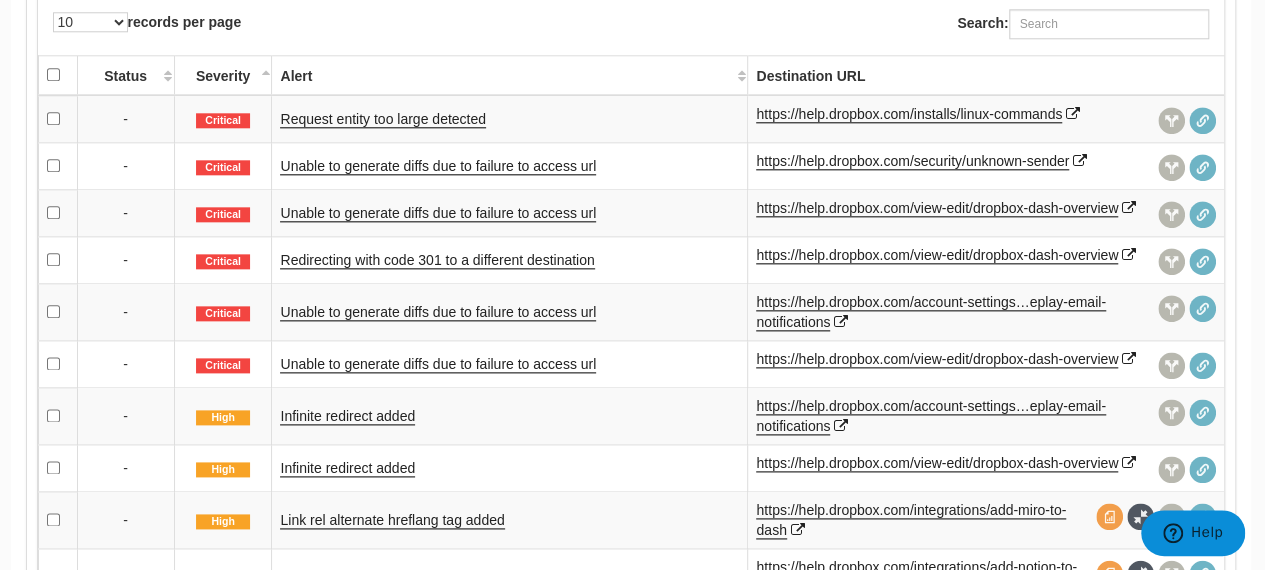 scroll, scrollTop: 1130, scrollLeft: 2, axis: both 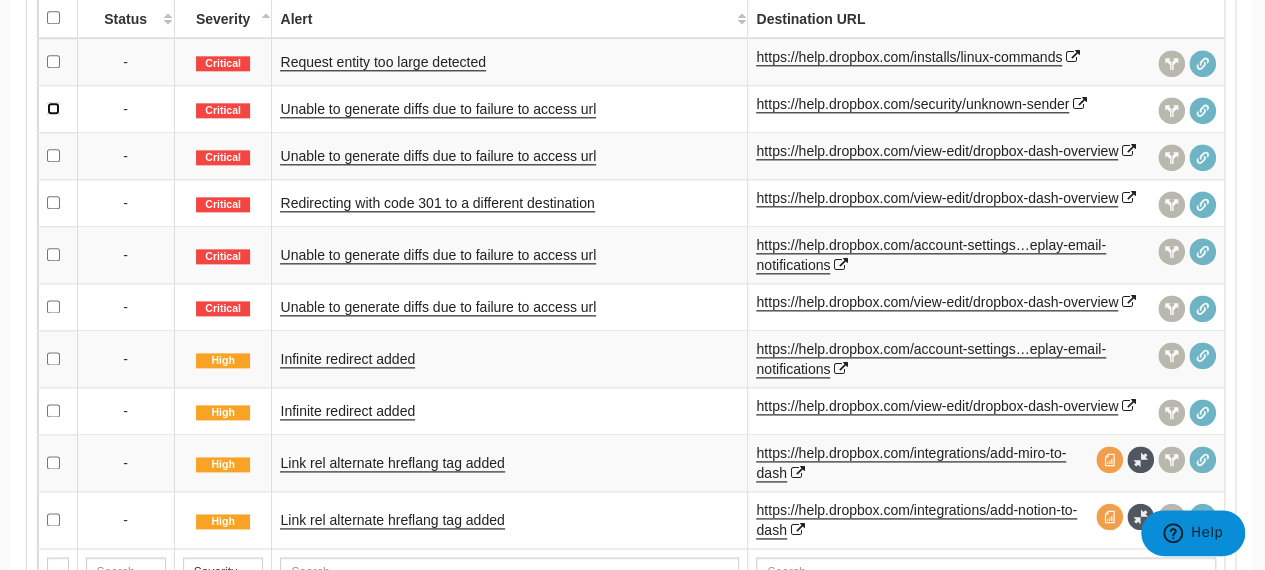 click at bounding box center [53, 108] 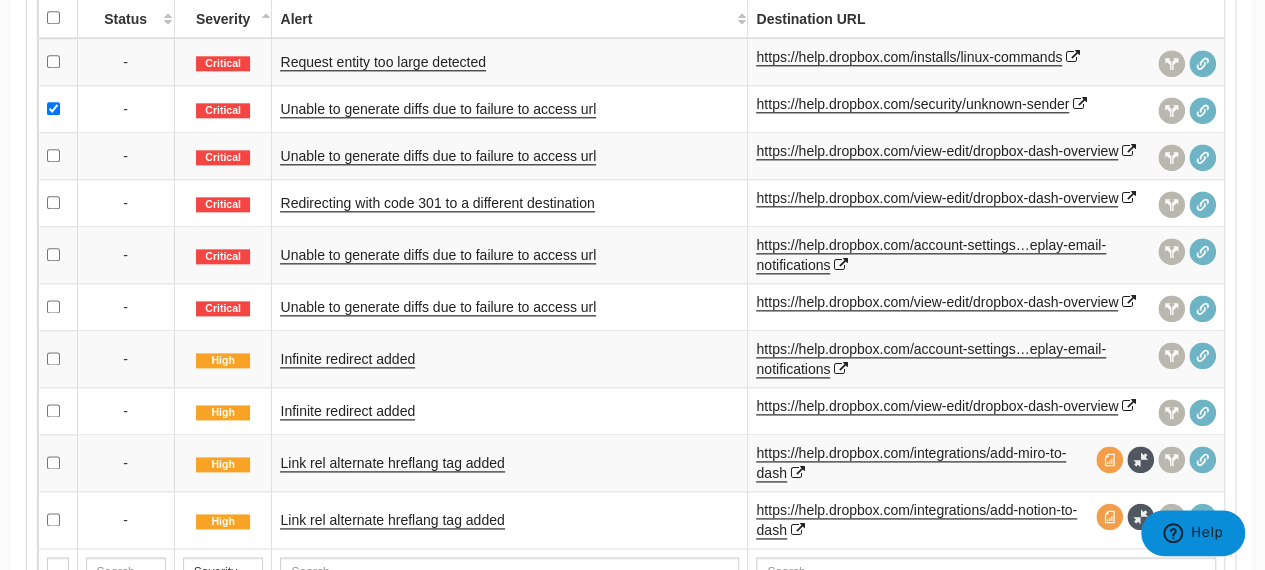 click at bounding box center [57, 155] 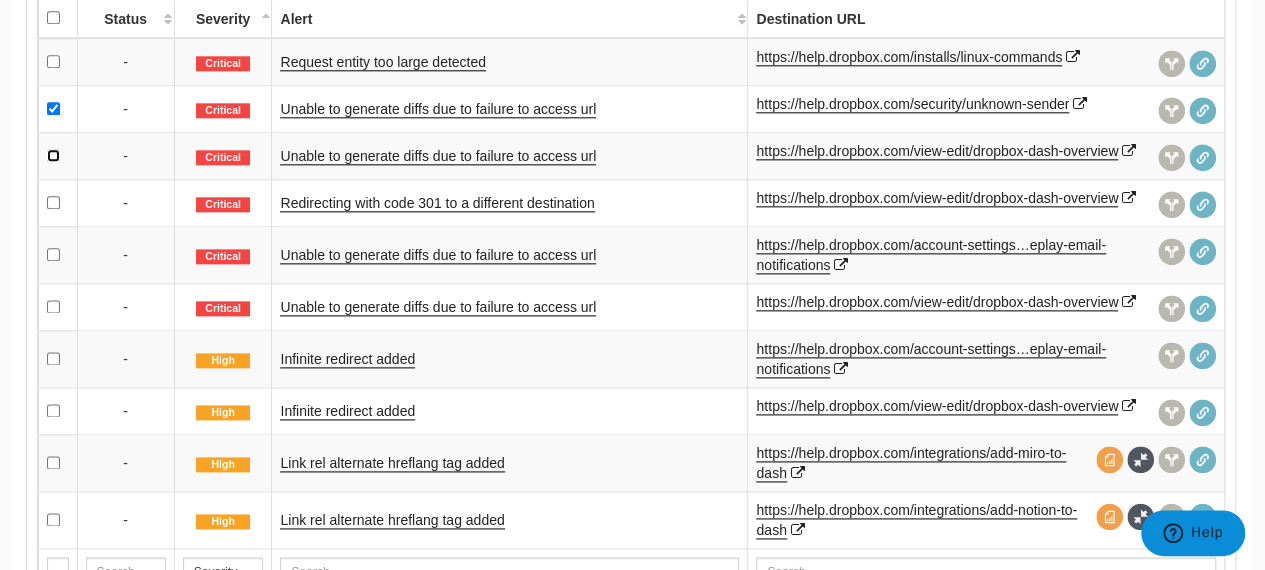 click at bounding box center [53, 155] 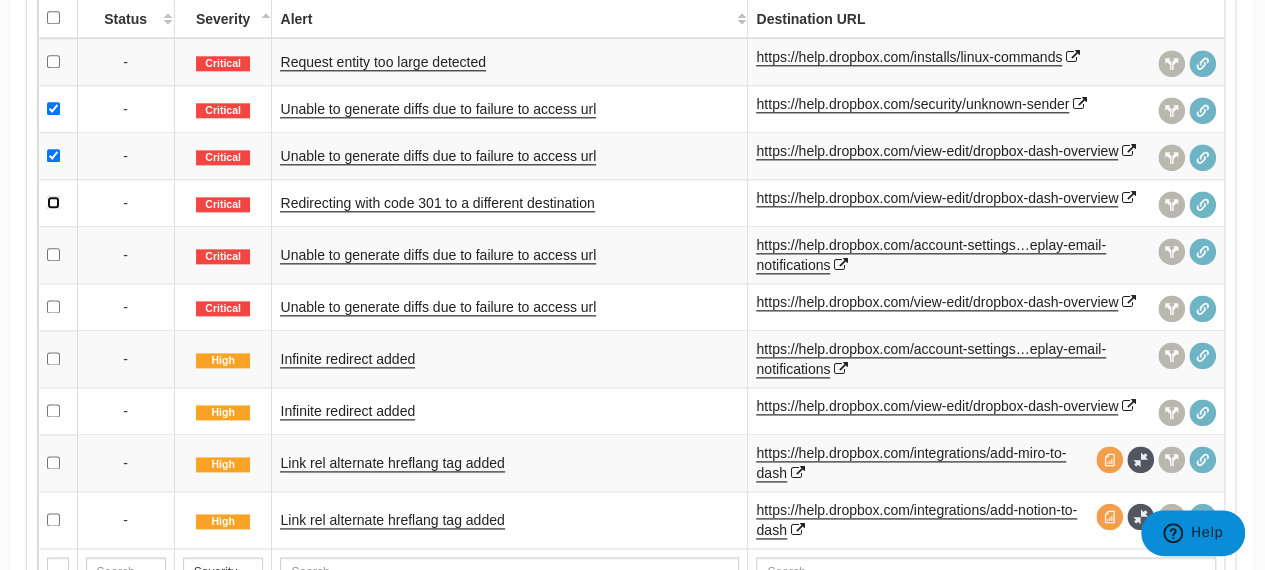 click at bounding box center [53, 202] 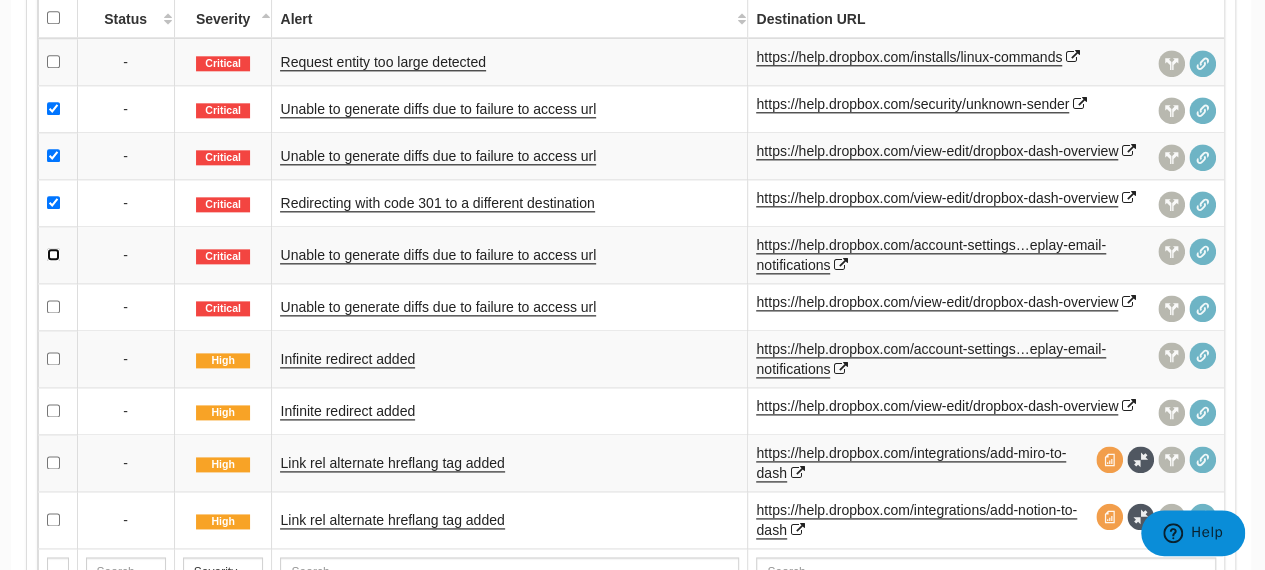 click at bounding box center (53, 254) 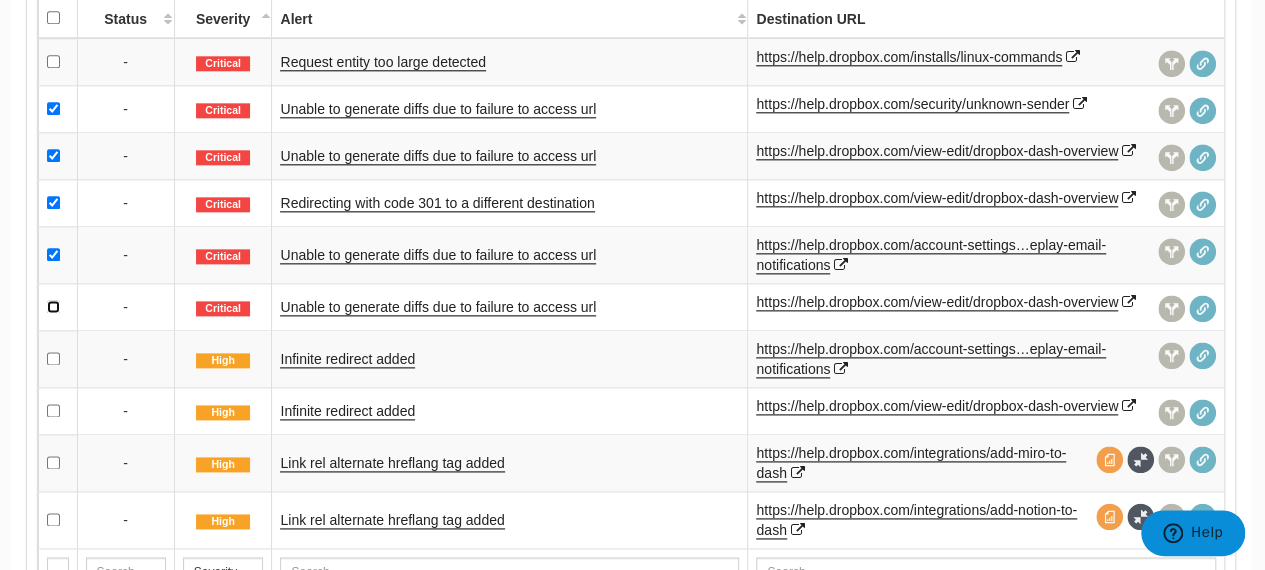 click at bounding box center (53, 306) 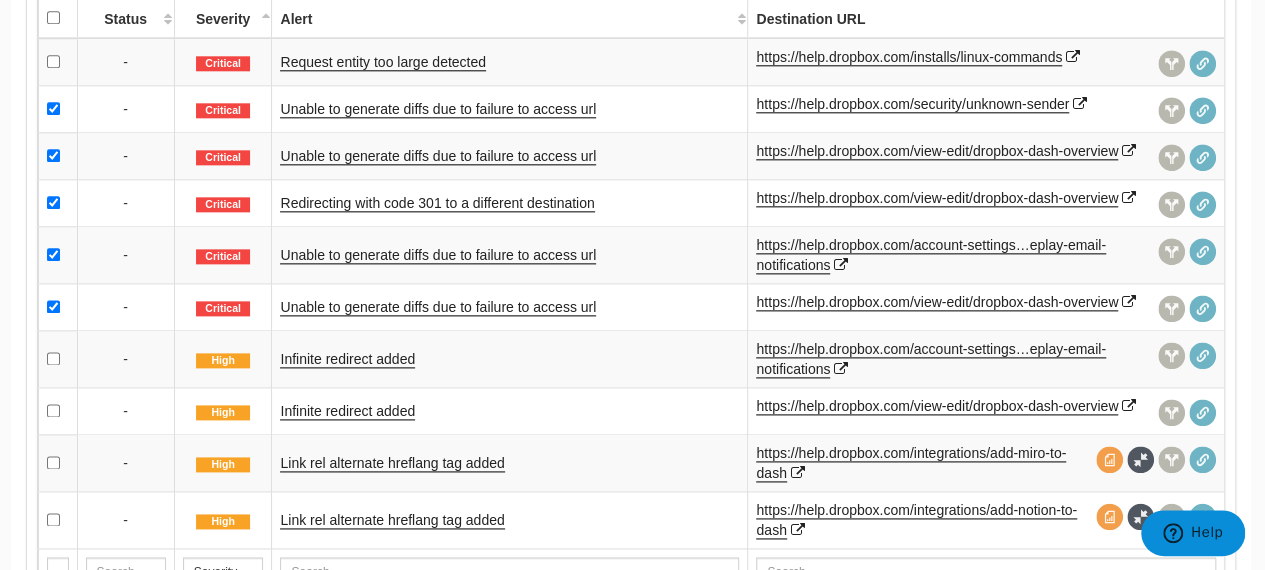 click at bounding box center [57, 358] 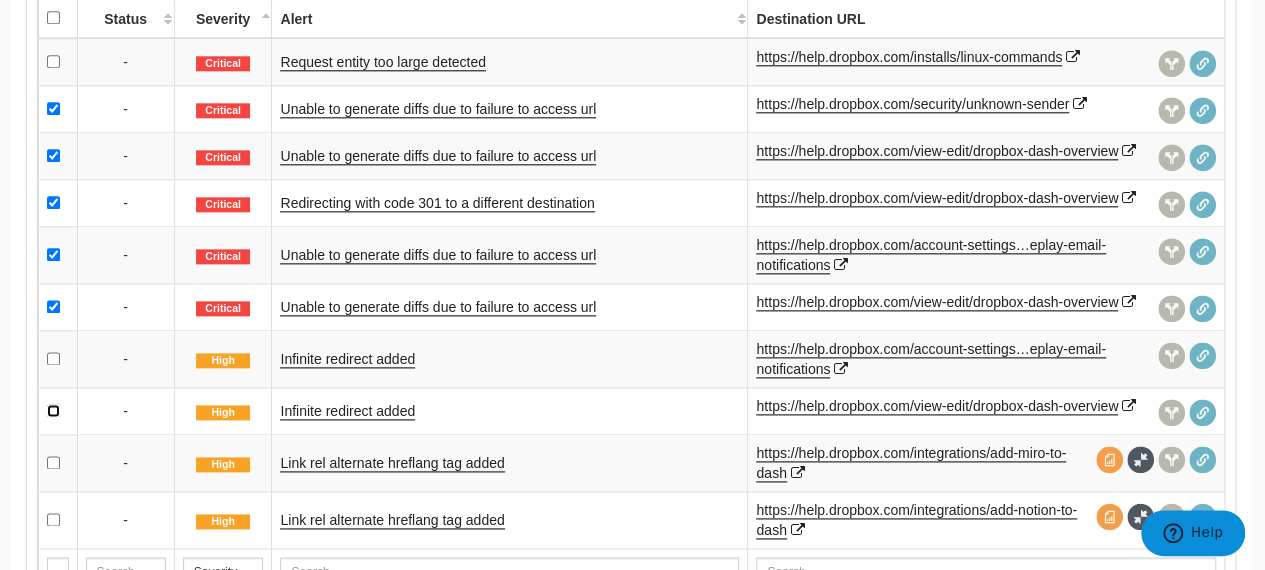 click at bounding box center [53, 410] 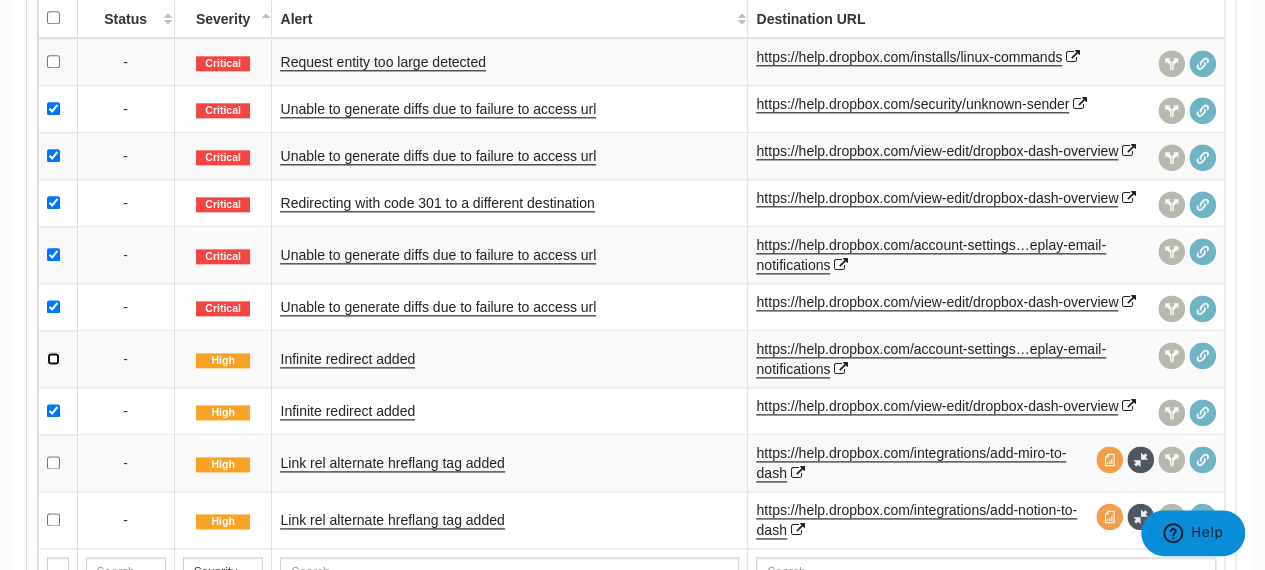 click at bounding box center [53, 358] 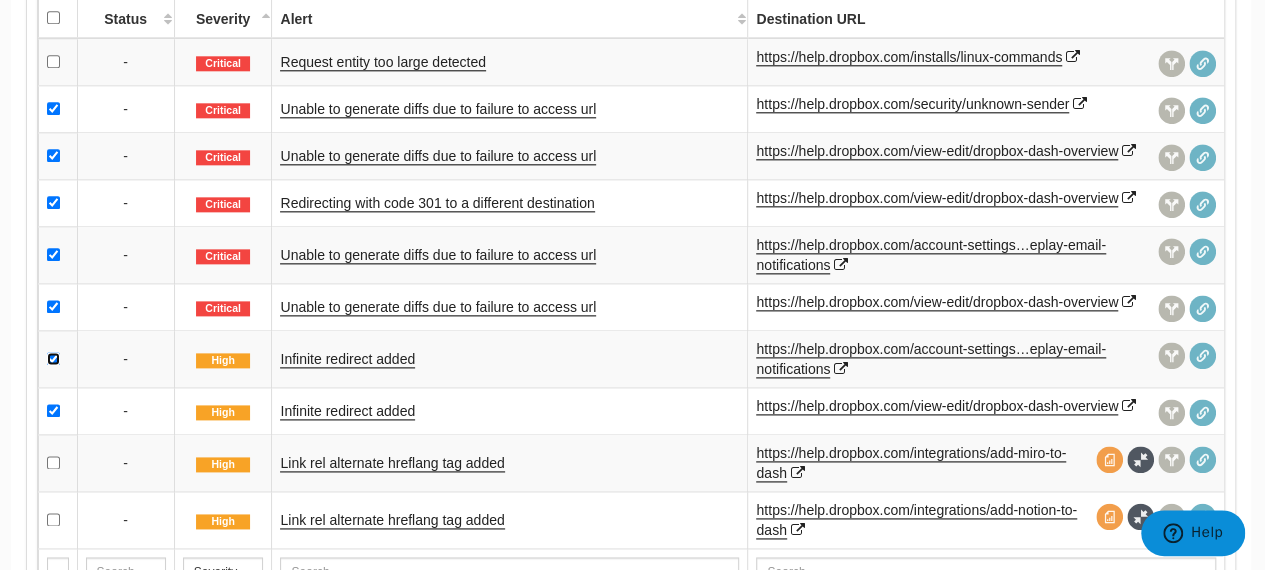 scroll, scrollTop: 632, scrollLeft: 2, axis: both 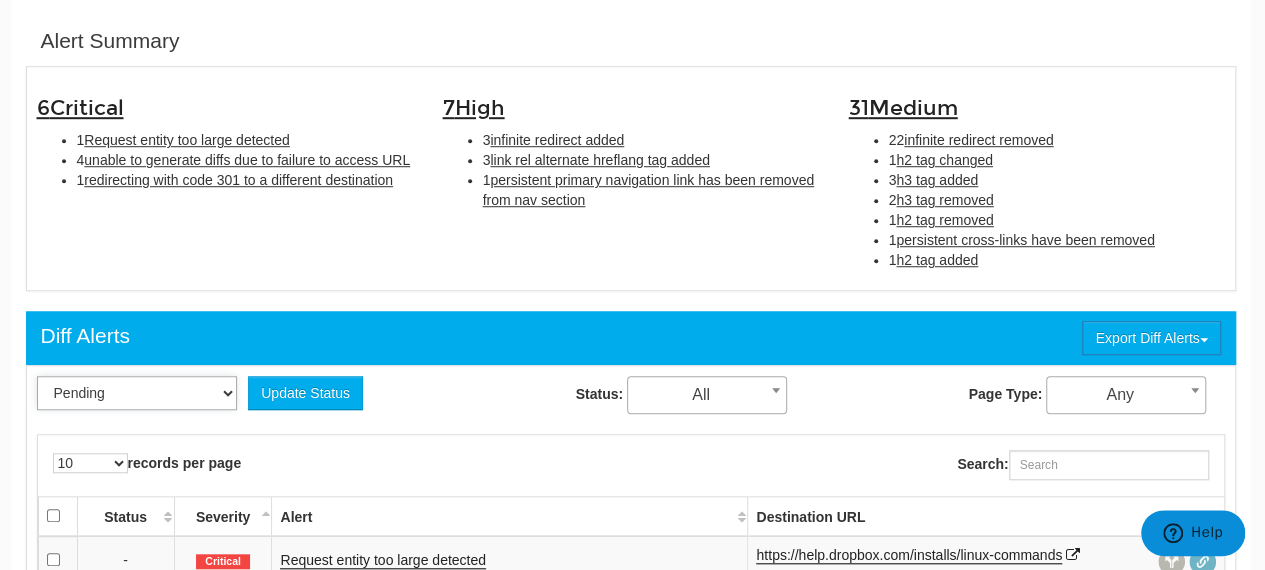 click on "Pending
Viewed
Resolved" at bounding box center [137, 393] 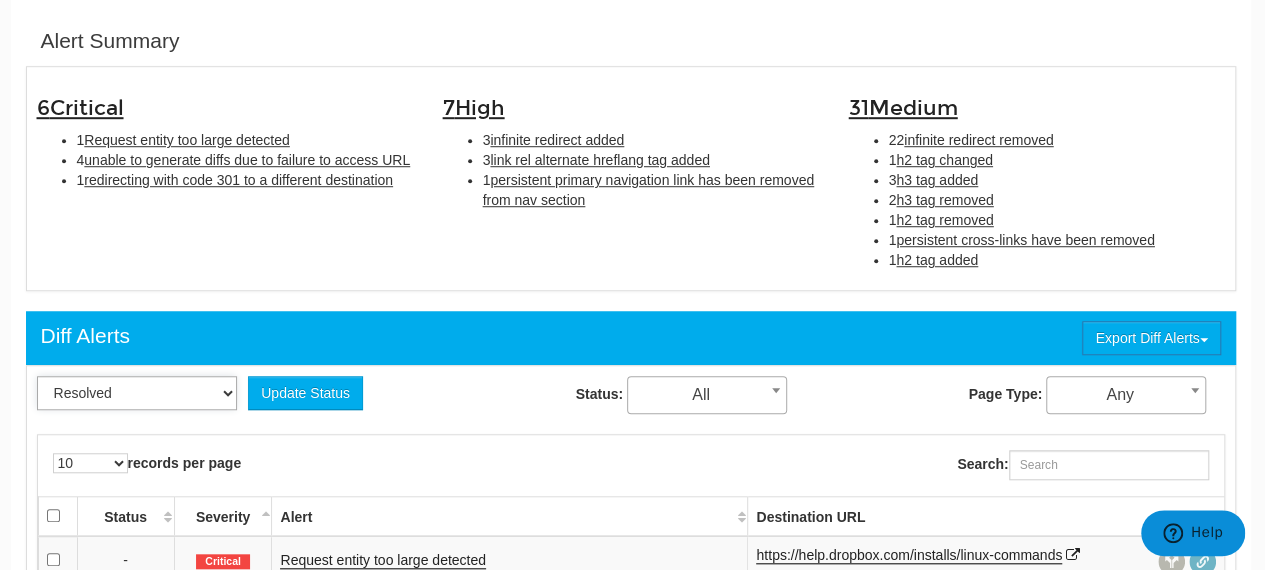 click on "Pending
Viewed
Resolved" at bounding box center (137, 393) 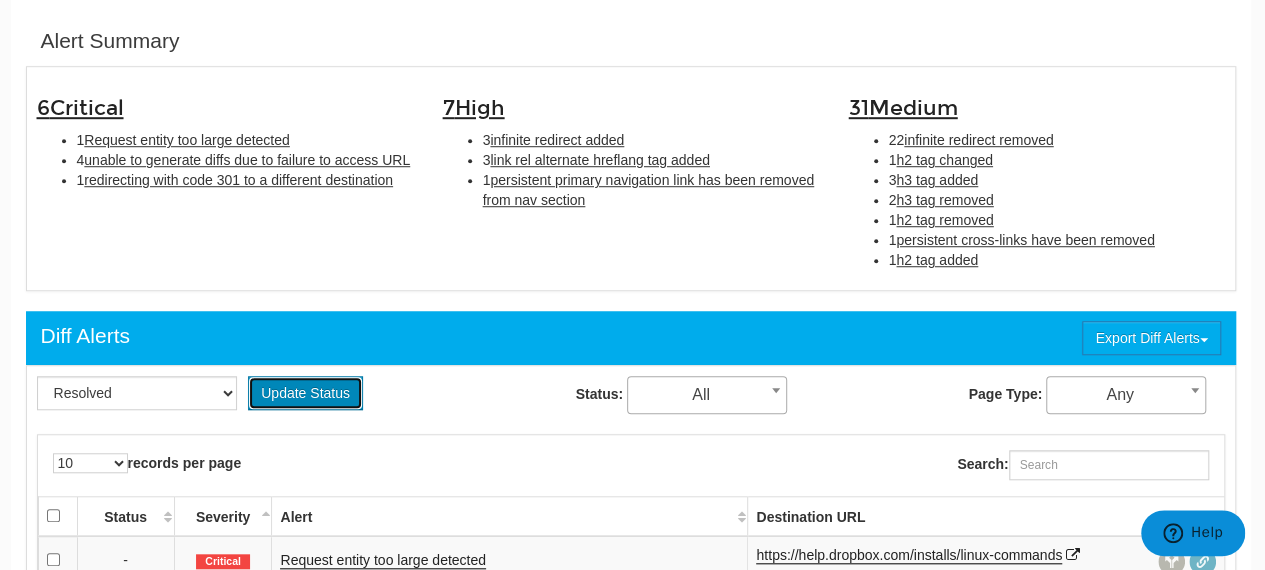 click on "Update Status" at bounding box center (305, 393) 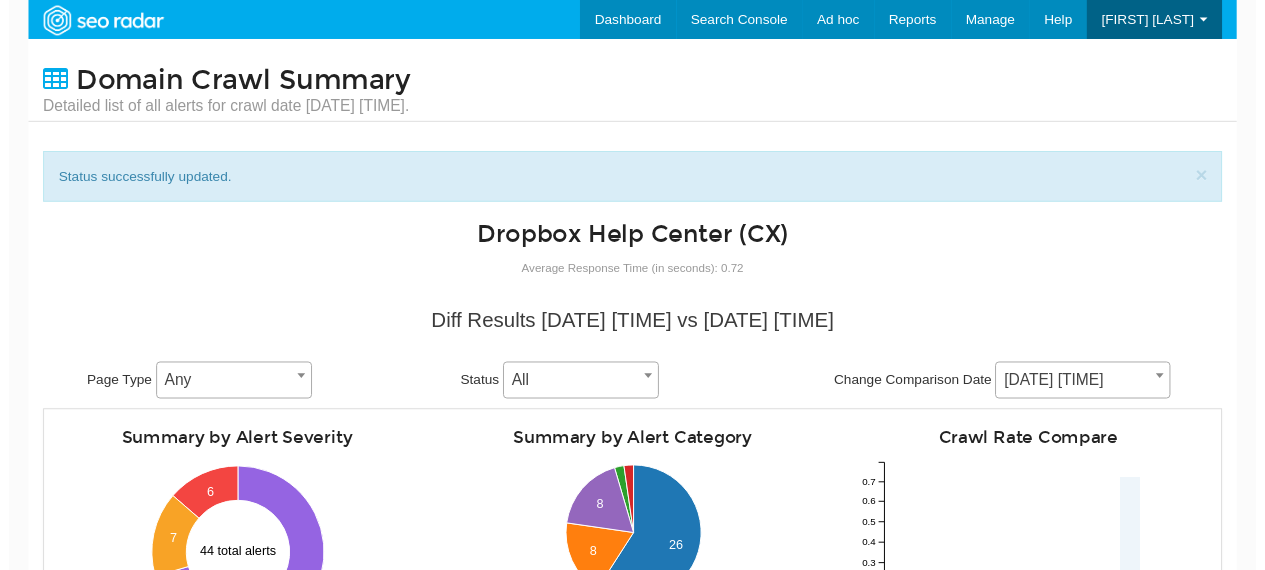 scroll, scrollTop: 0, scrollLeft: 0, axis: both 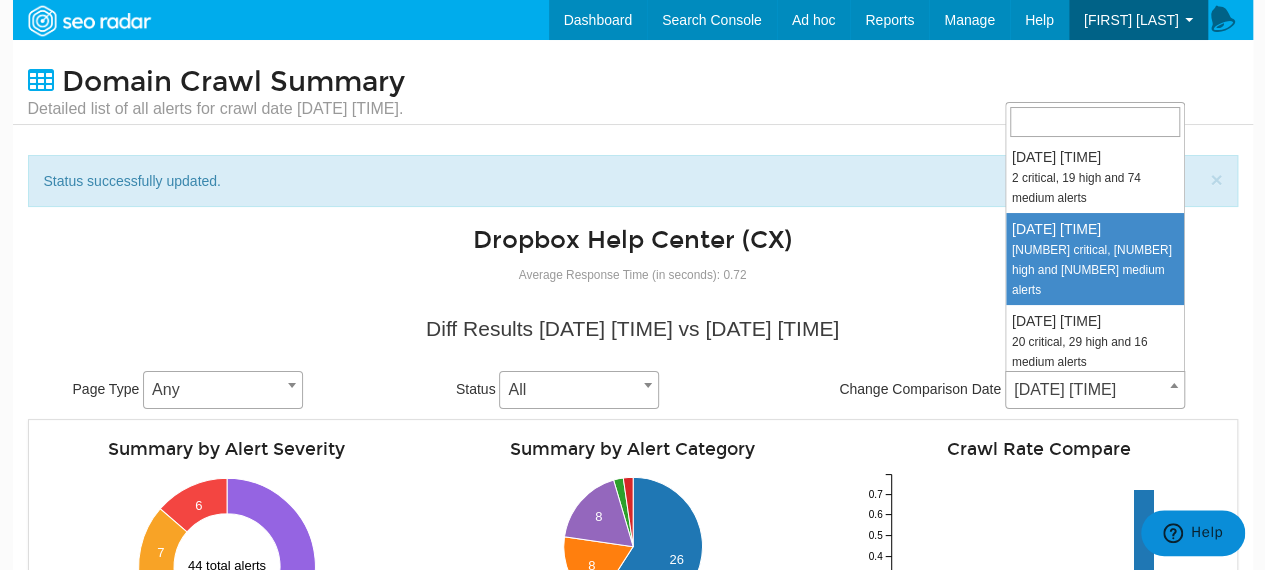 click on "[DATE] [TIME]" at bounding box center (1095, 390) 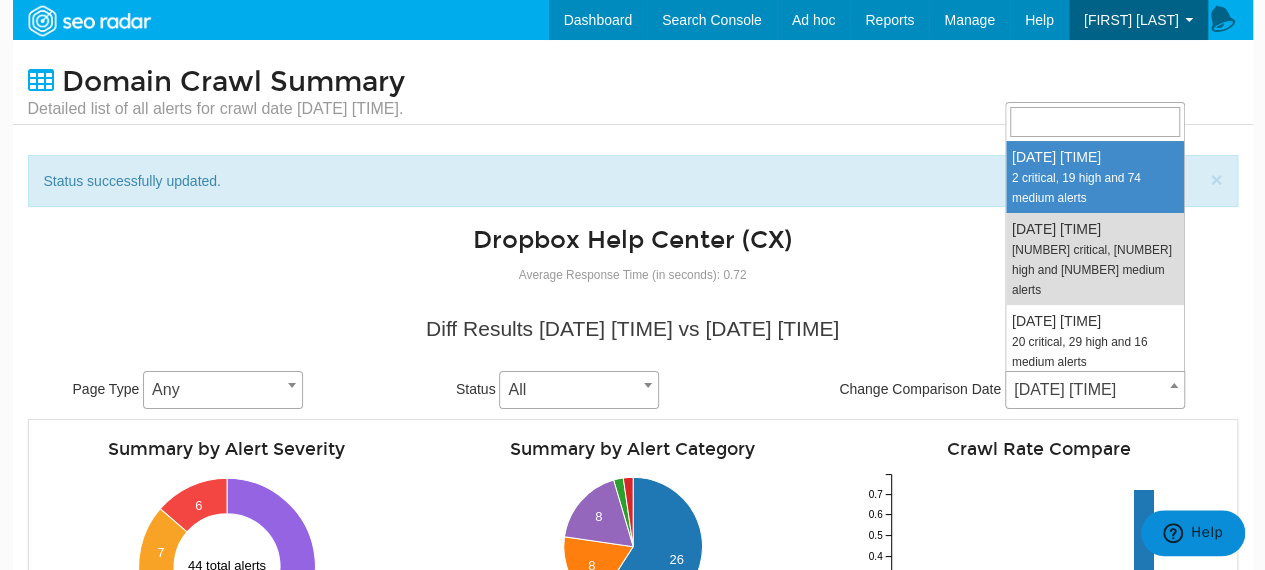 select on "2007122" 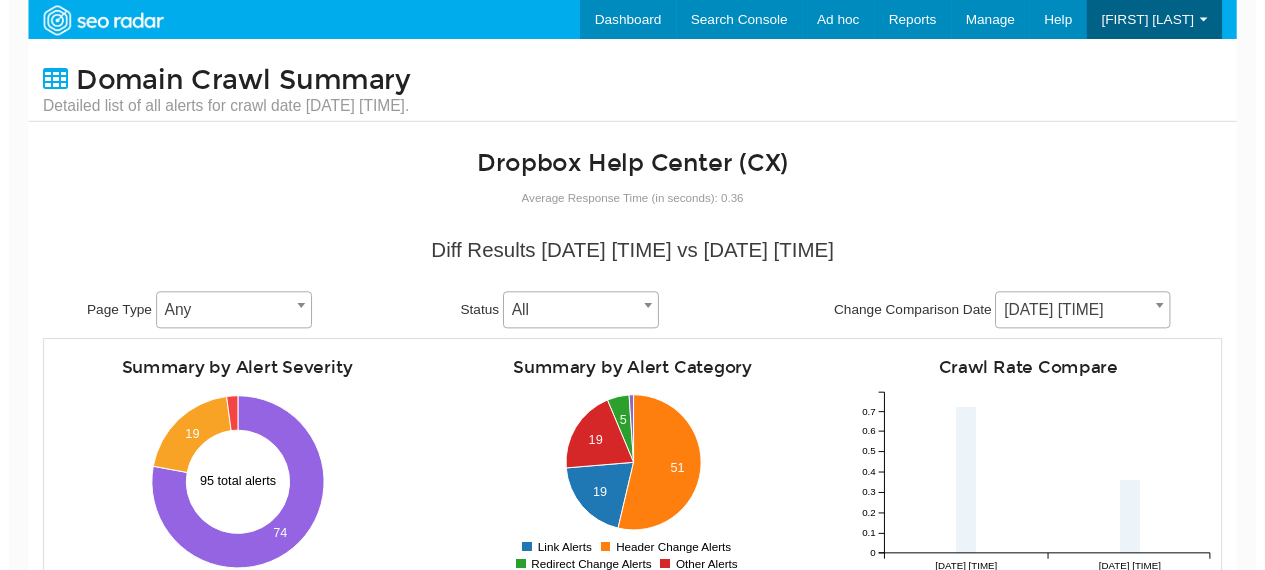 scroll, scrollTop: 0, scrollLeft: 0, axis: both 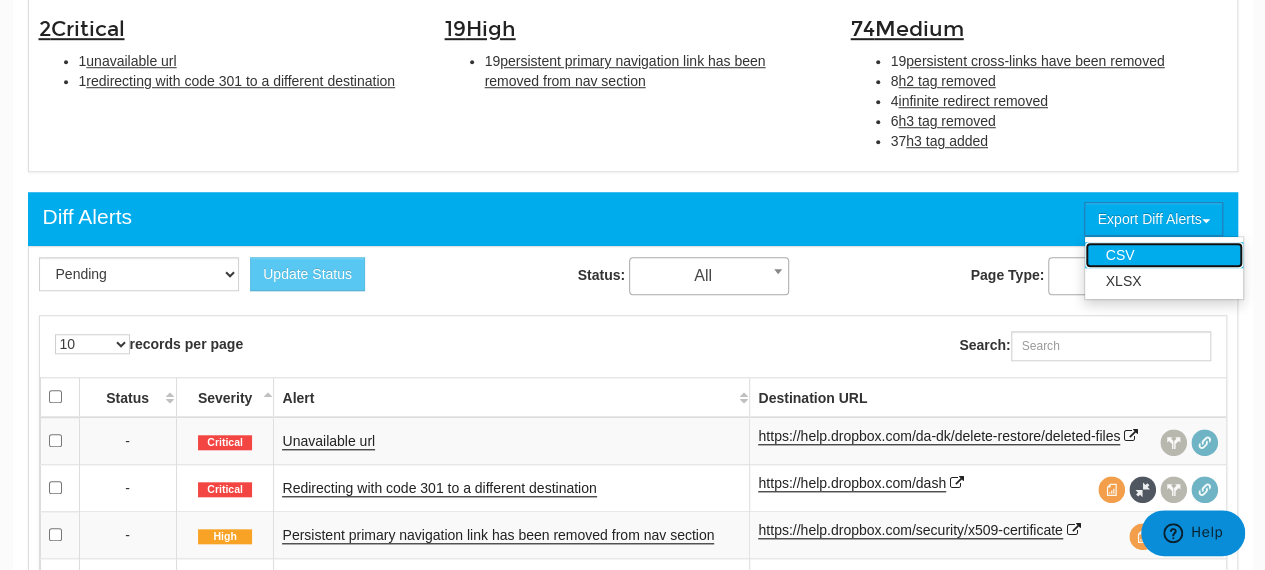 click on "CSV" at bounding box center (1164, 255) 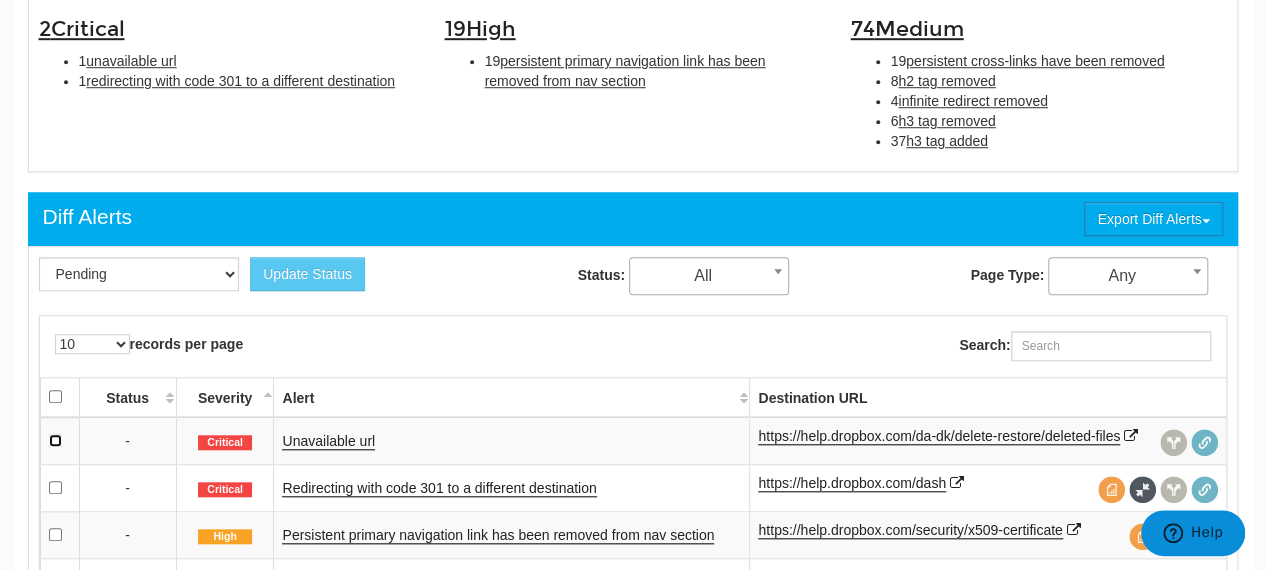 click at bounding box center [55, 440] 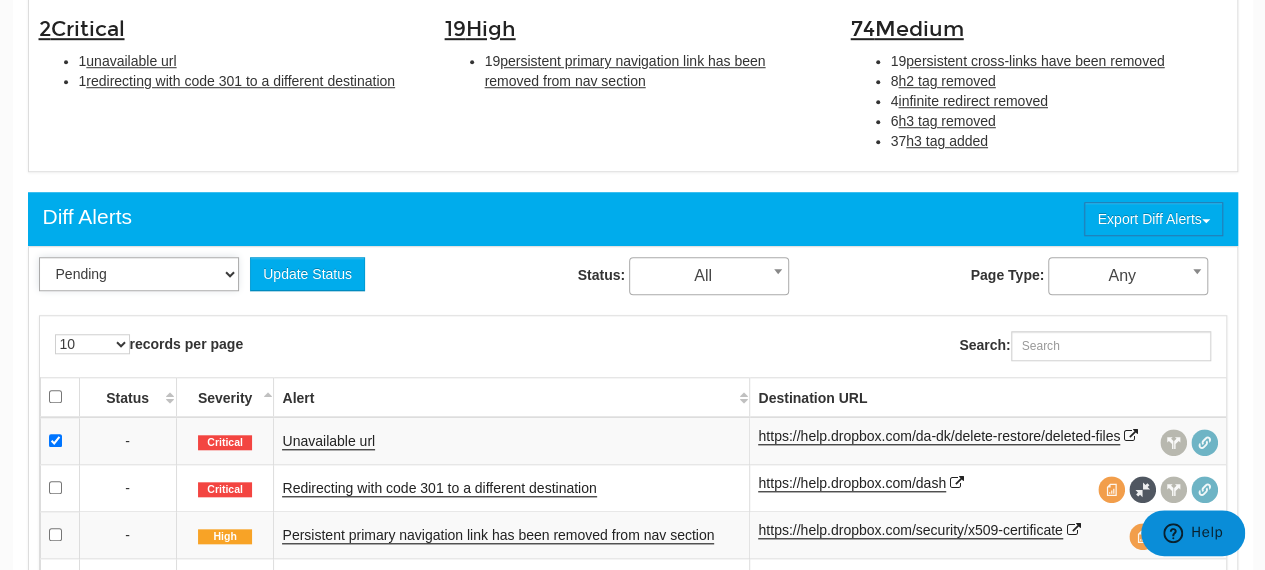 click on "Pending
Viewed
Resolved" at bounding box center (139, 274) 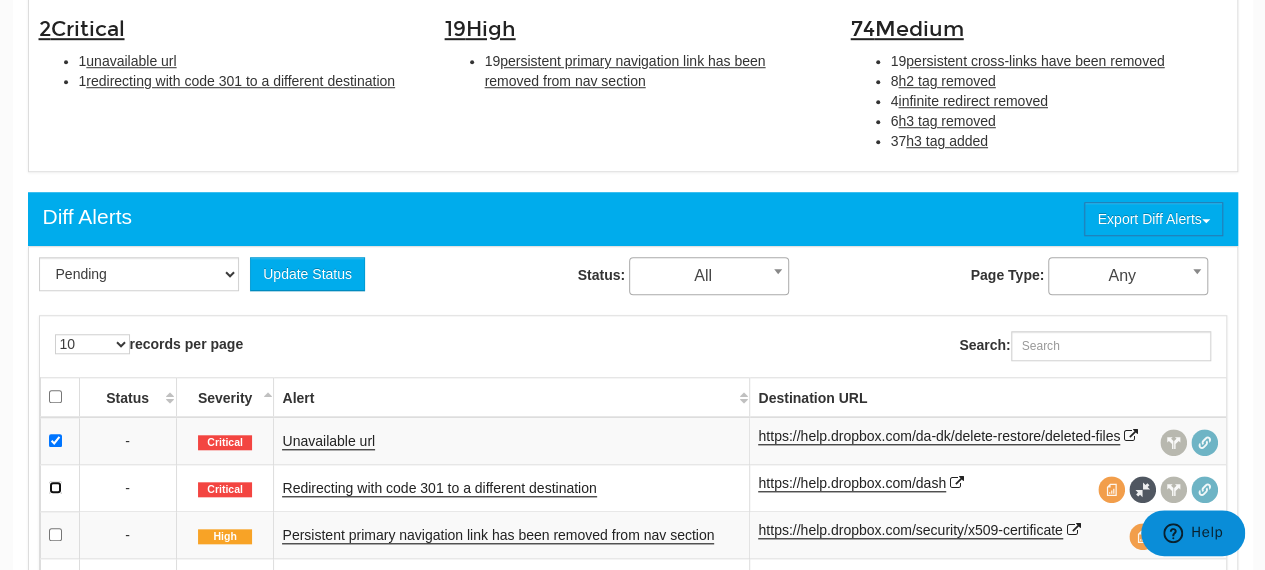 click at bounding box center [55, 487] 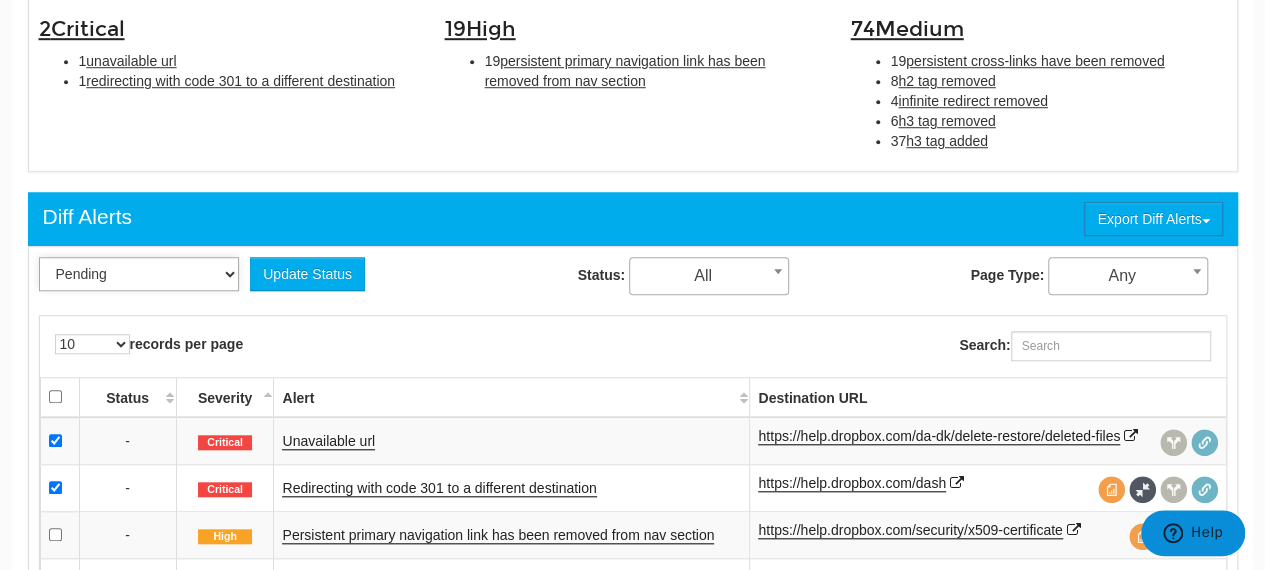 click on "Pending
Viewed
Resolved" at bounding box center [139, 274] 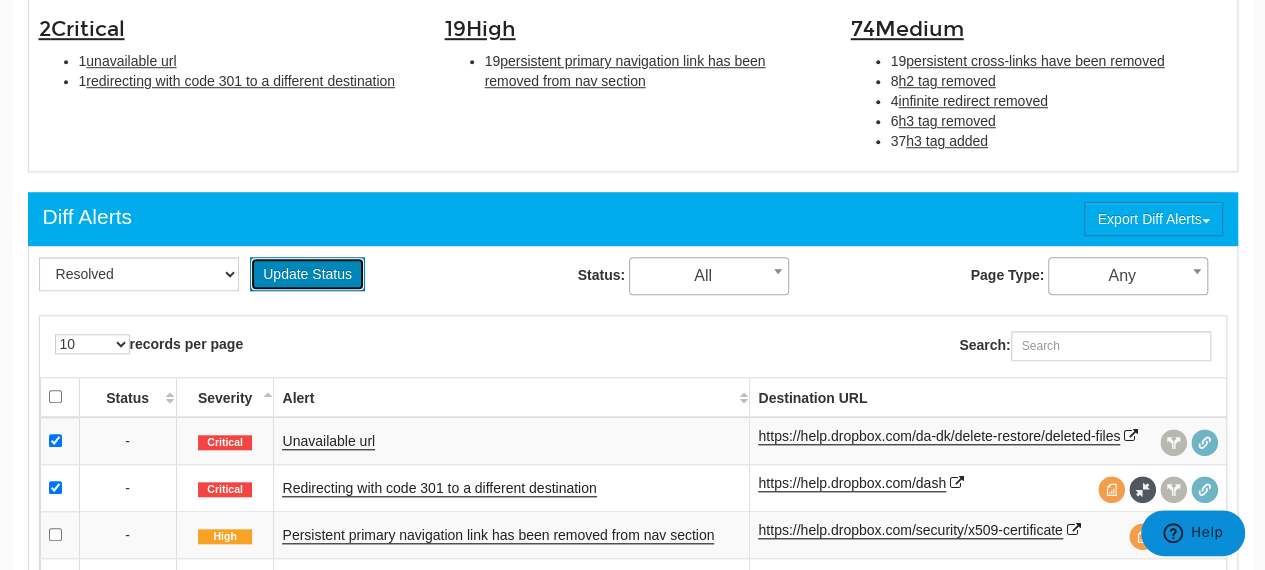 click on "Update Status" at bounding box center [307, 274] 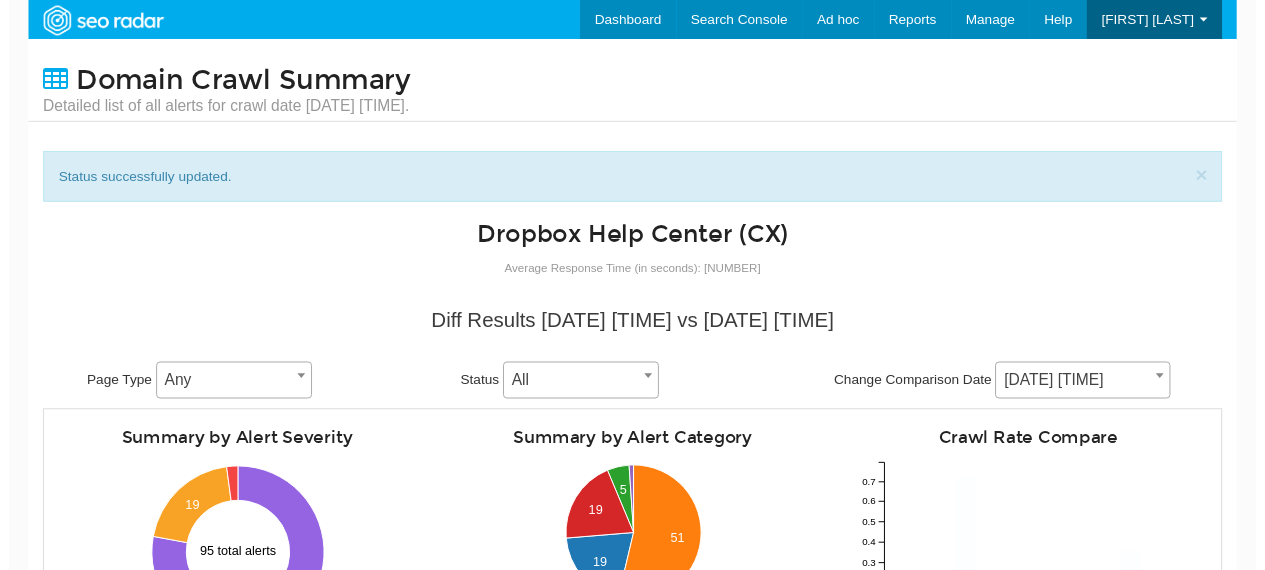 scroll, scrollTop: 0, scrollLeft: 0, axis: both 